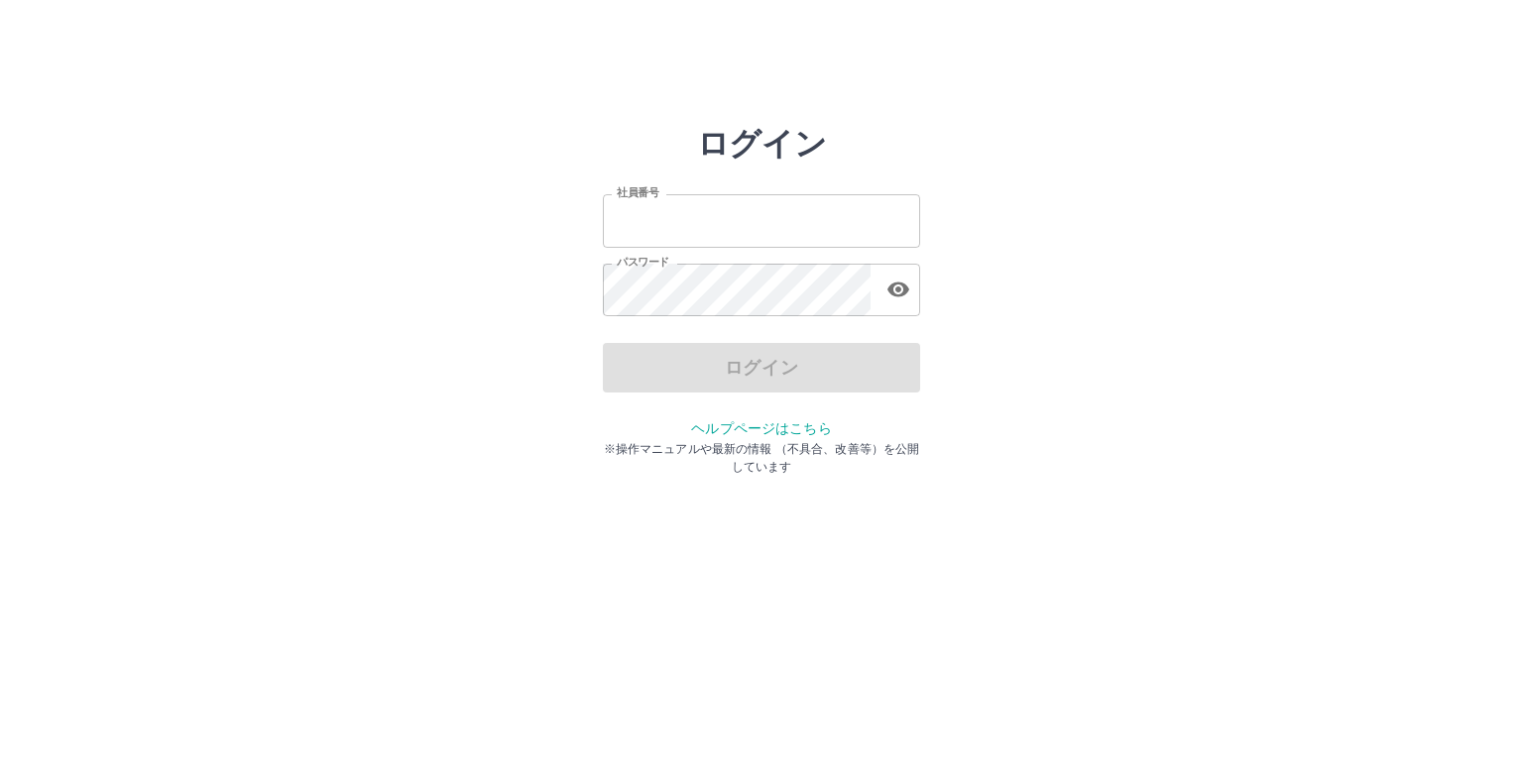 scroll, scrollTop: 0, scrollLeft: 0, axis: both 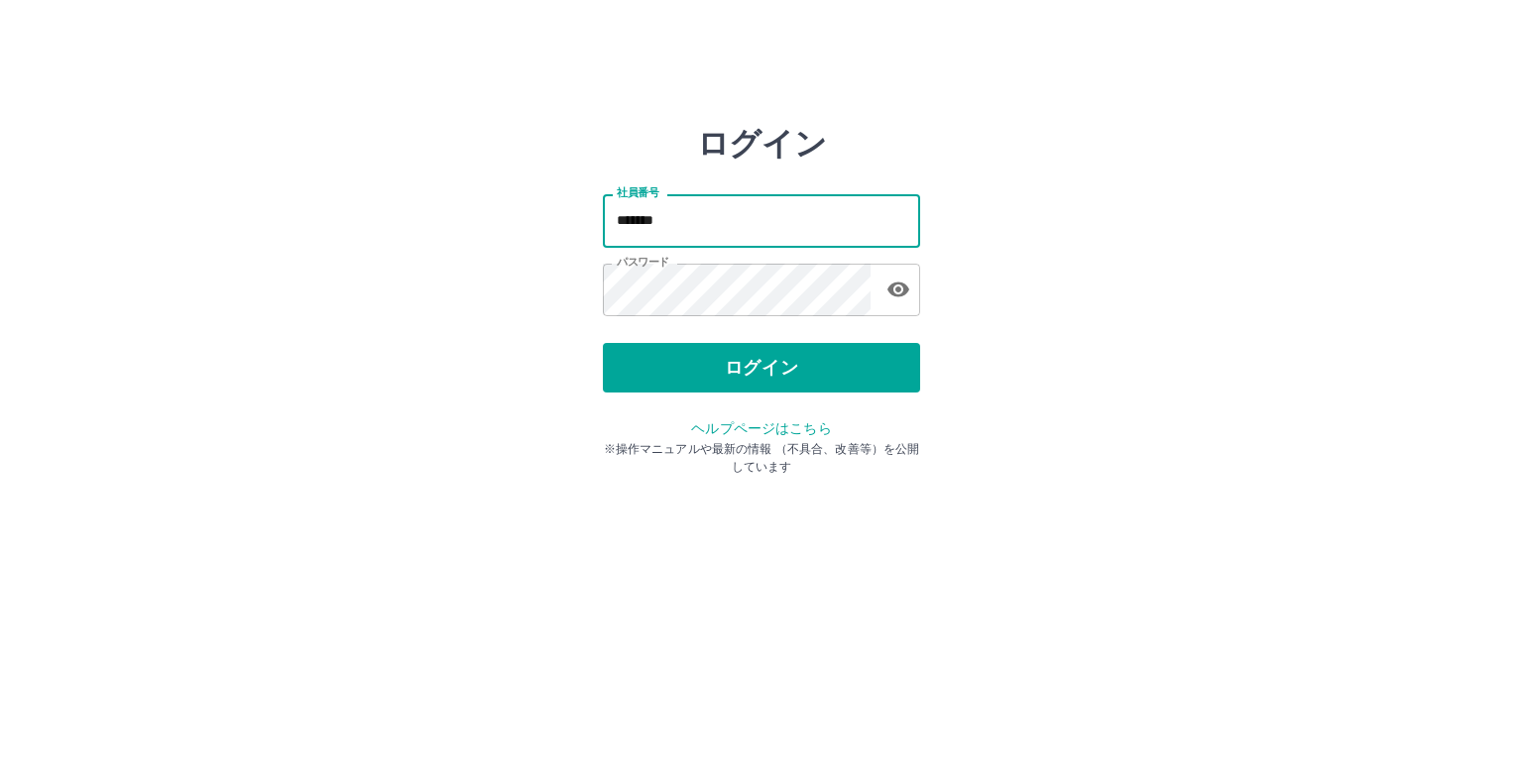 click on "*******" at bounding box center (762, 220) 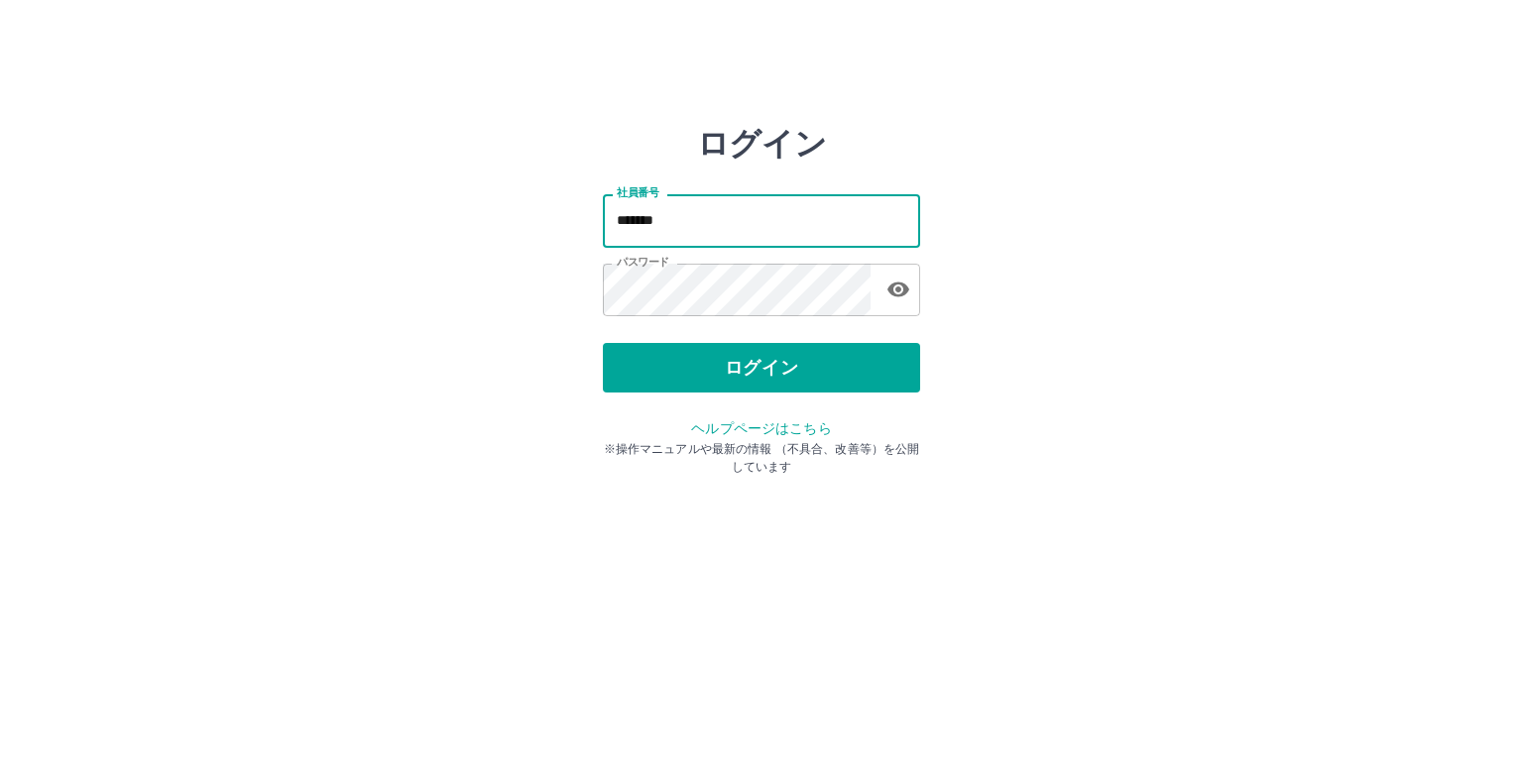type on "*******" 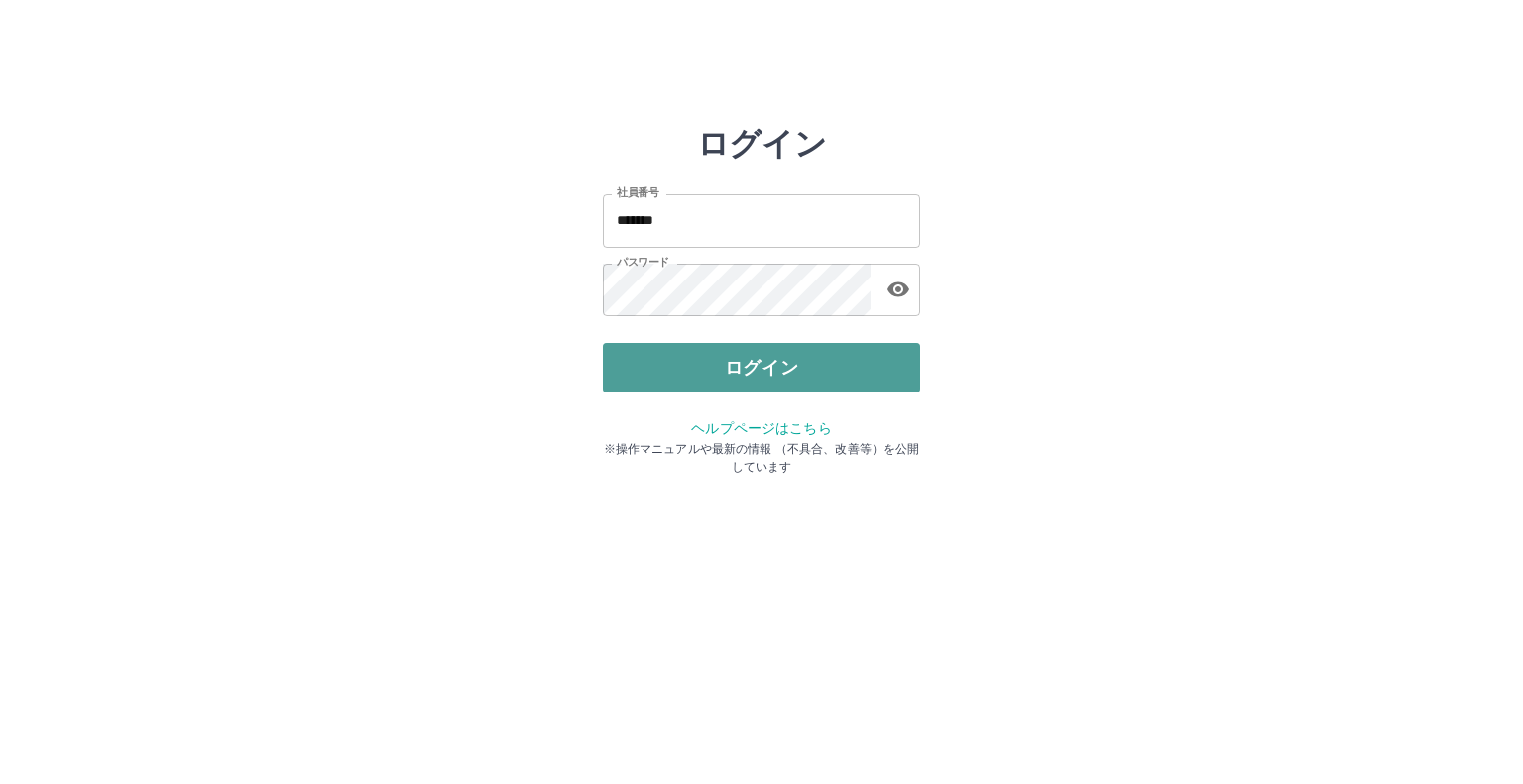 click on "ログイン" at bounding box center [762, 368] 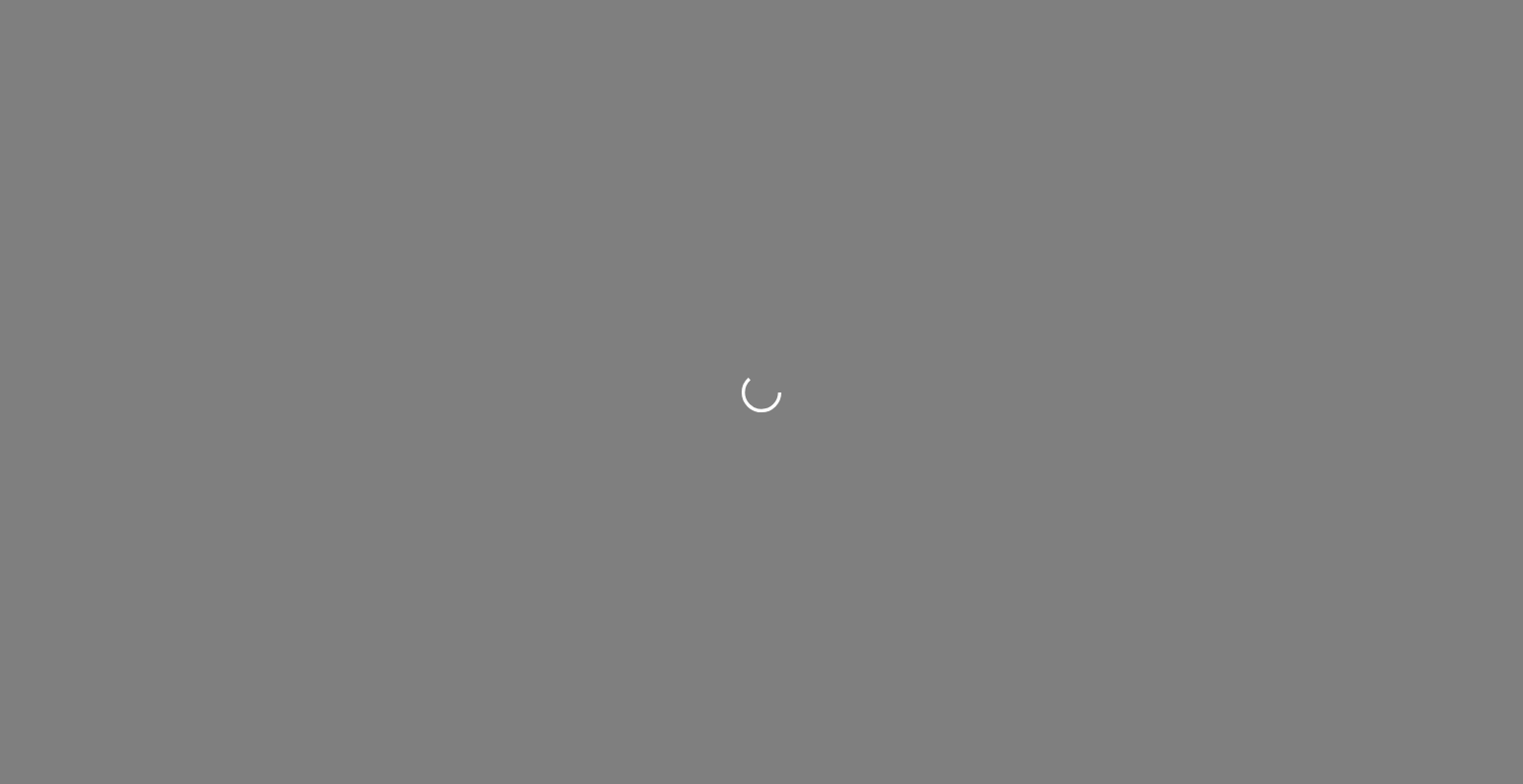 scroll, scrollTop: 0, scrollLeft: 0, axis: both 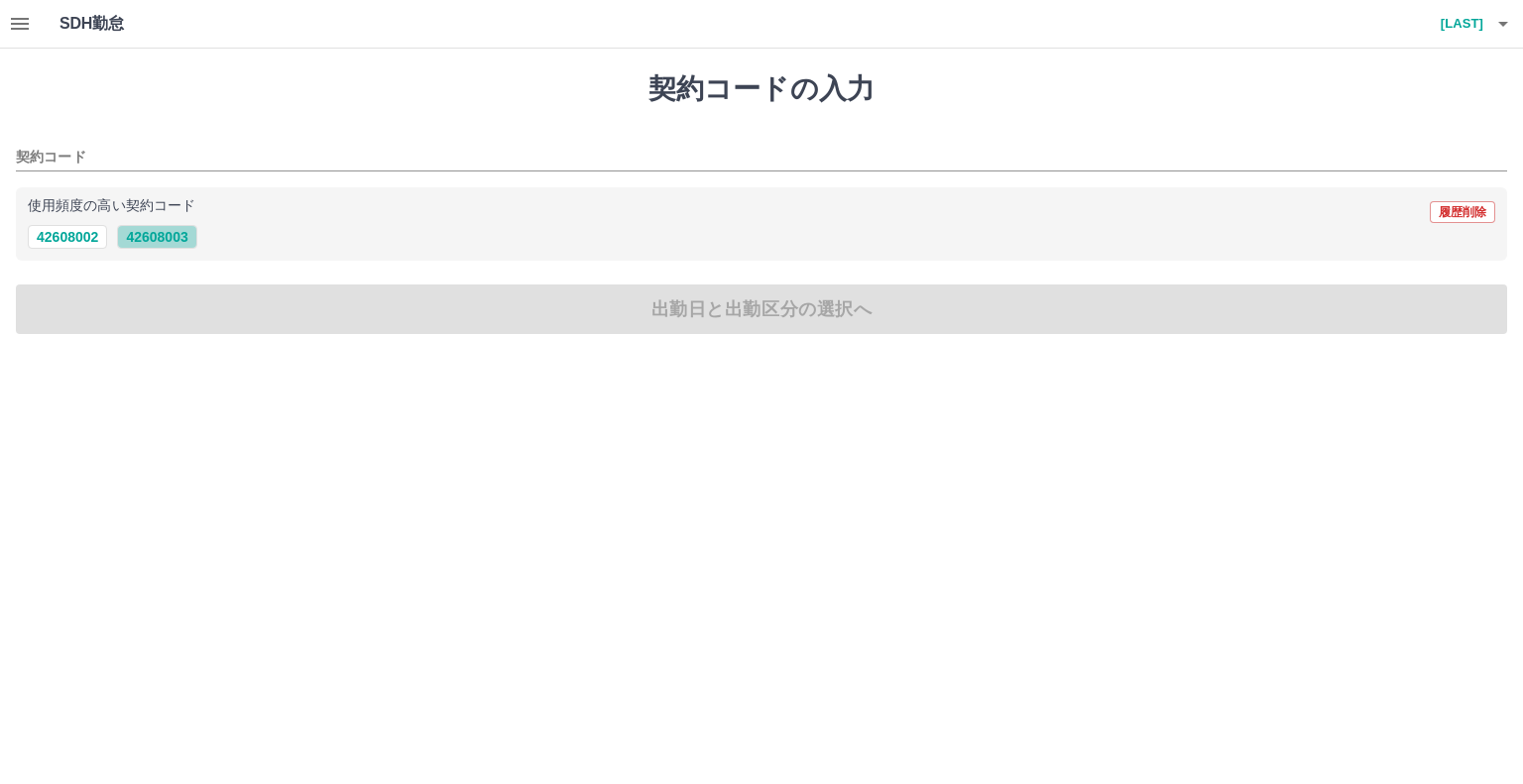 click on "42608003" at bounding box center (157, 237) 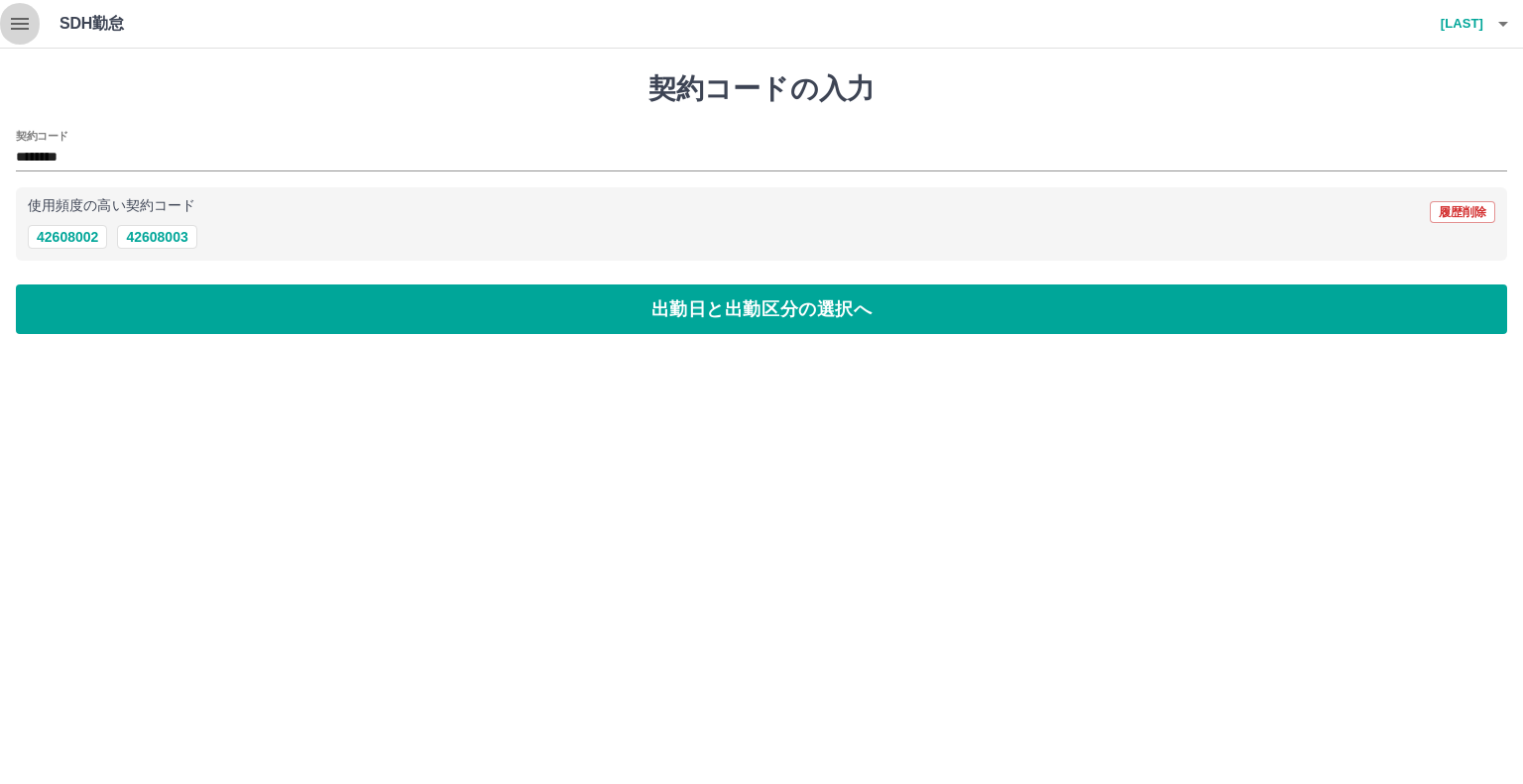 click 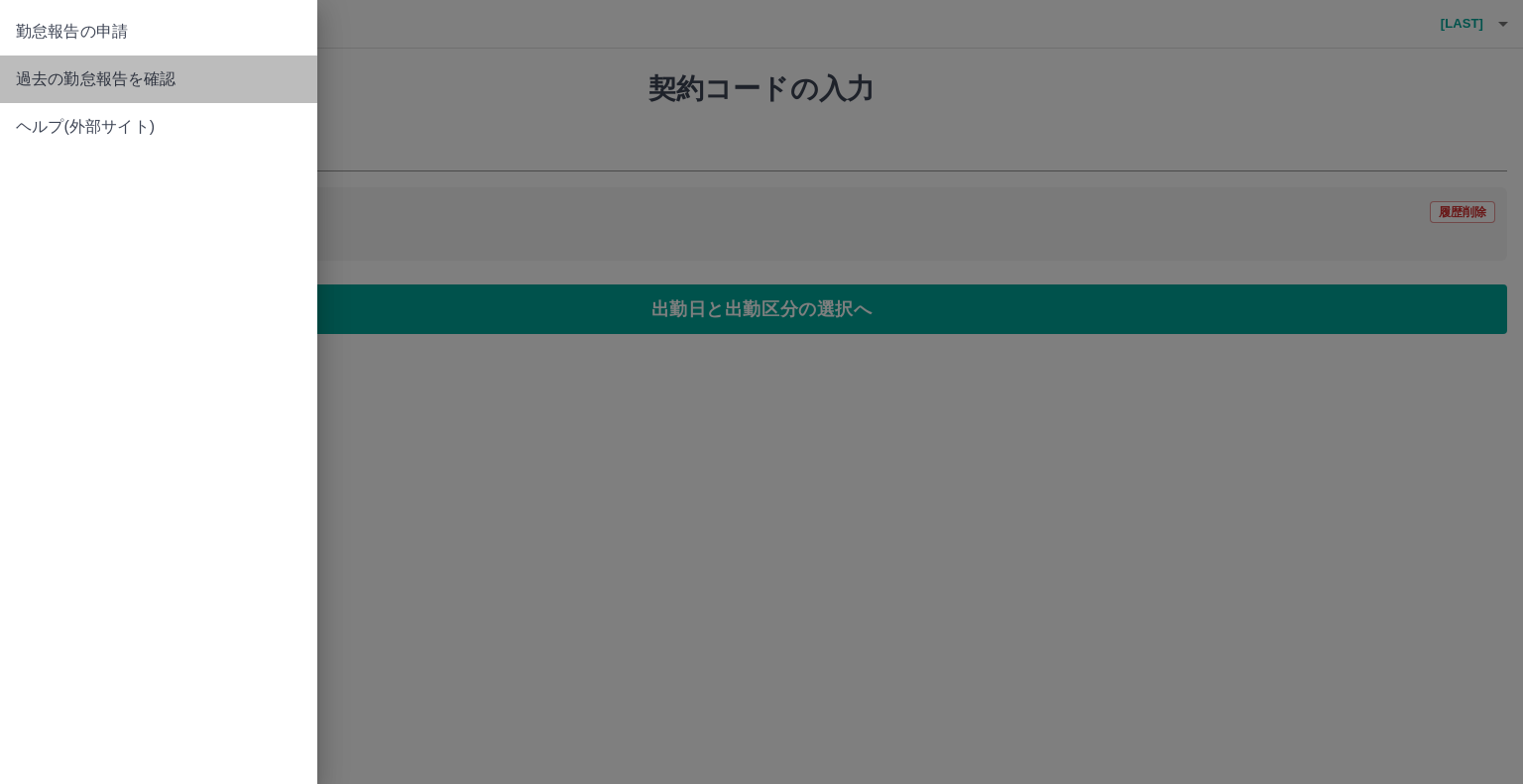 click on "過去の勤怠報告を確認" at bounding box center (159, 79) 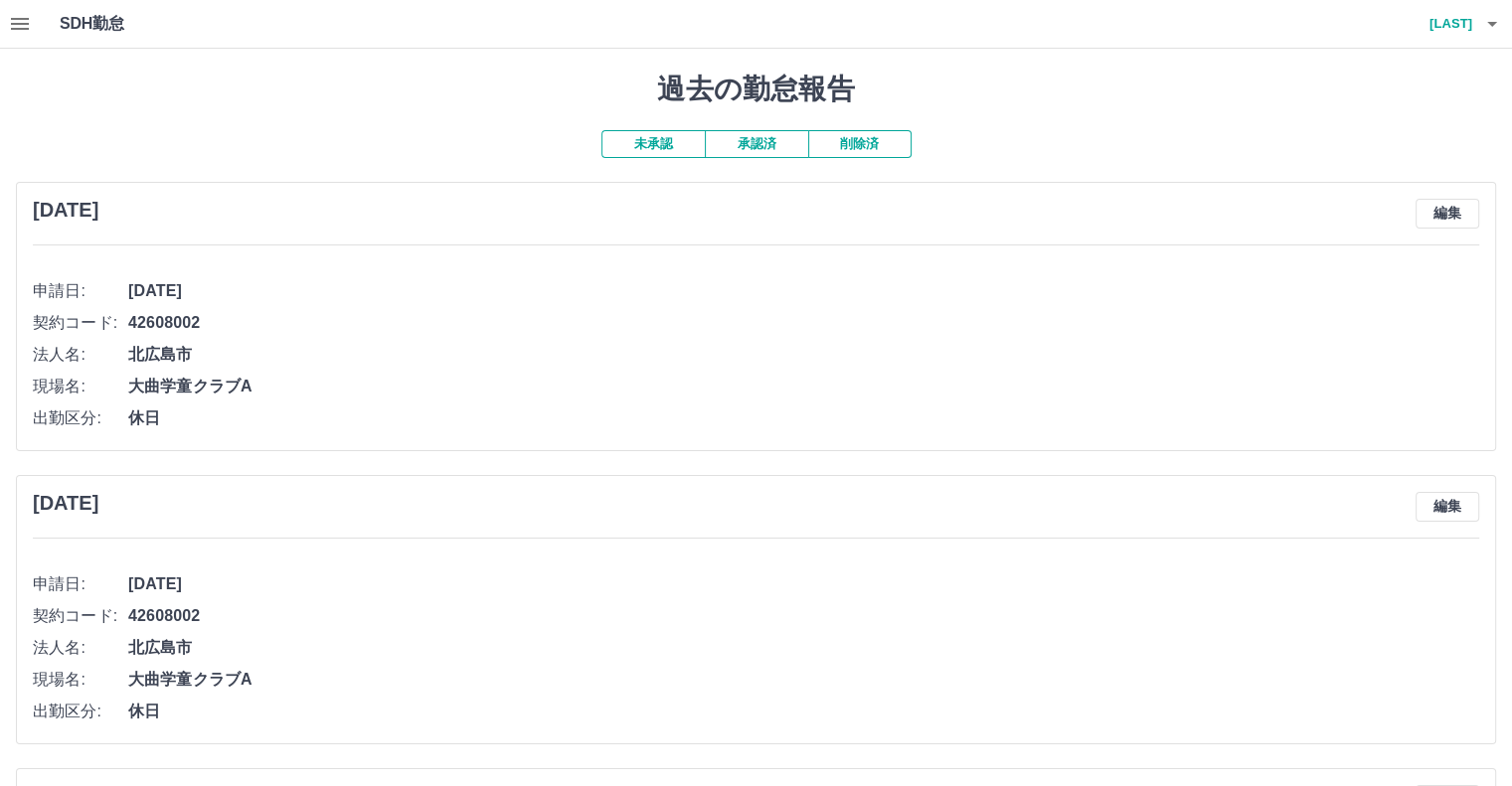click on "承認済" at bounding box center [756, 144] 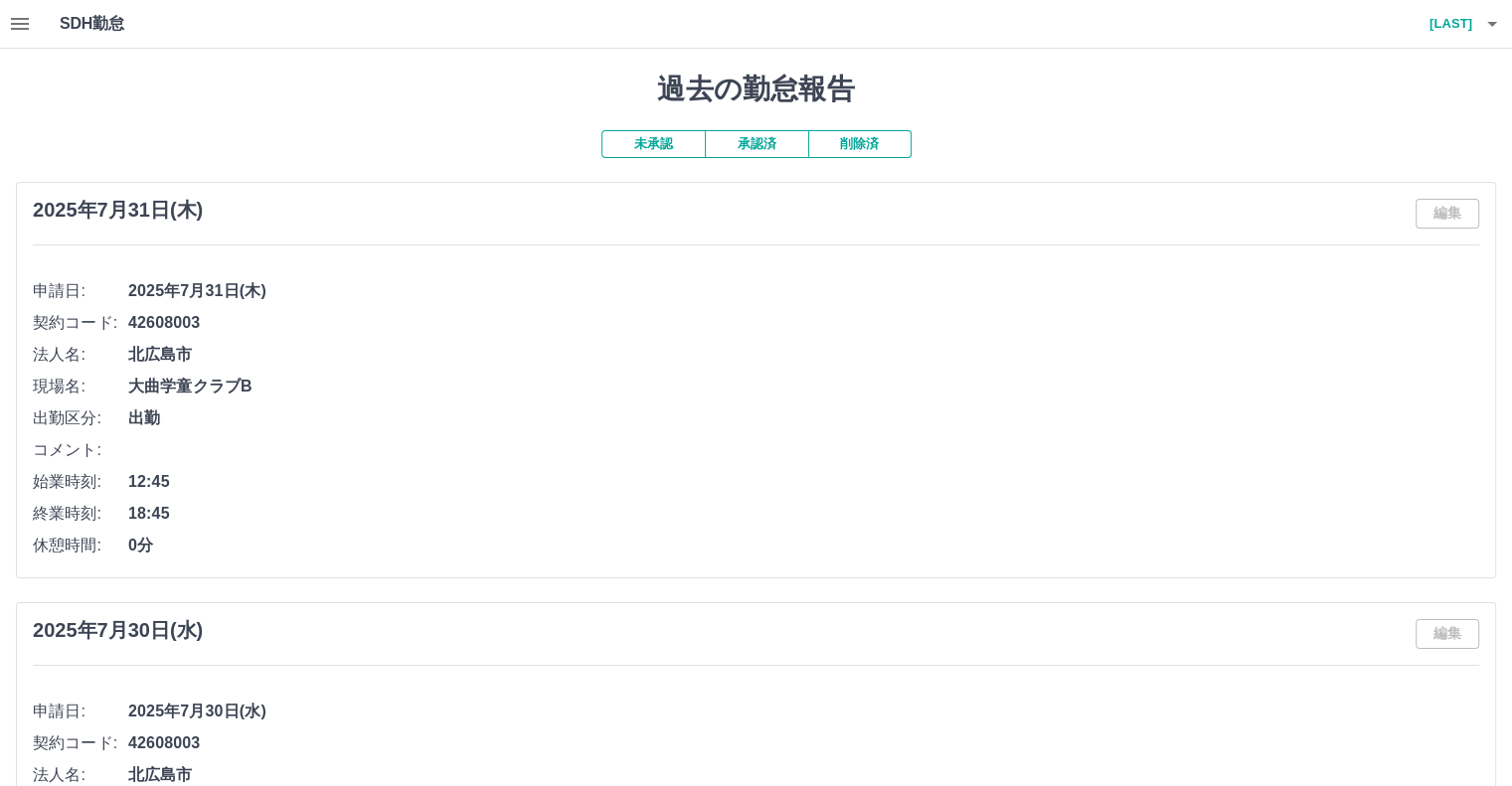 click on "未承認" at bounding box center [653, 144] 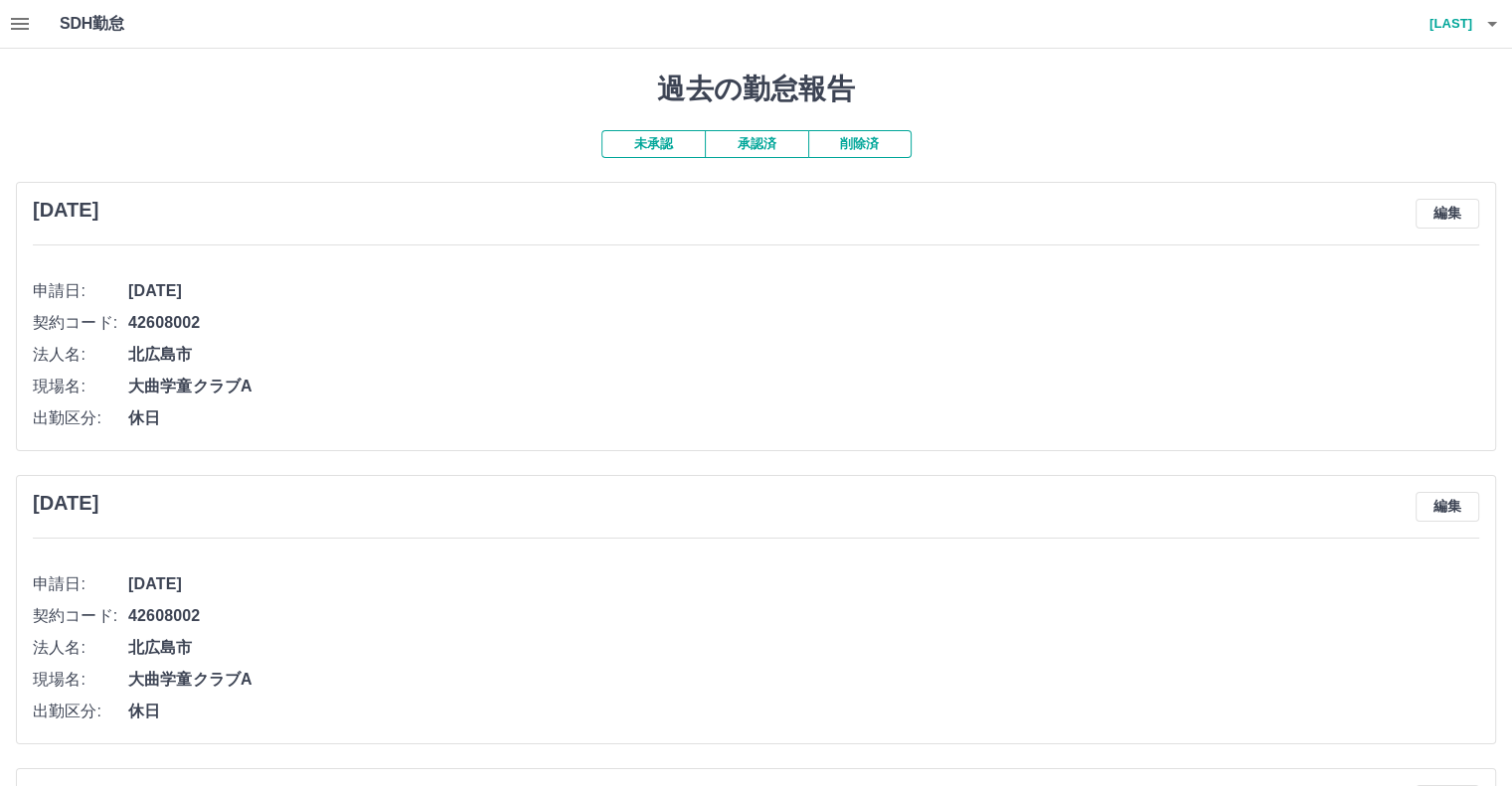 click on "承認済" at bounding box center (756, 144) 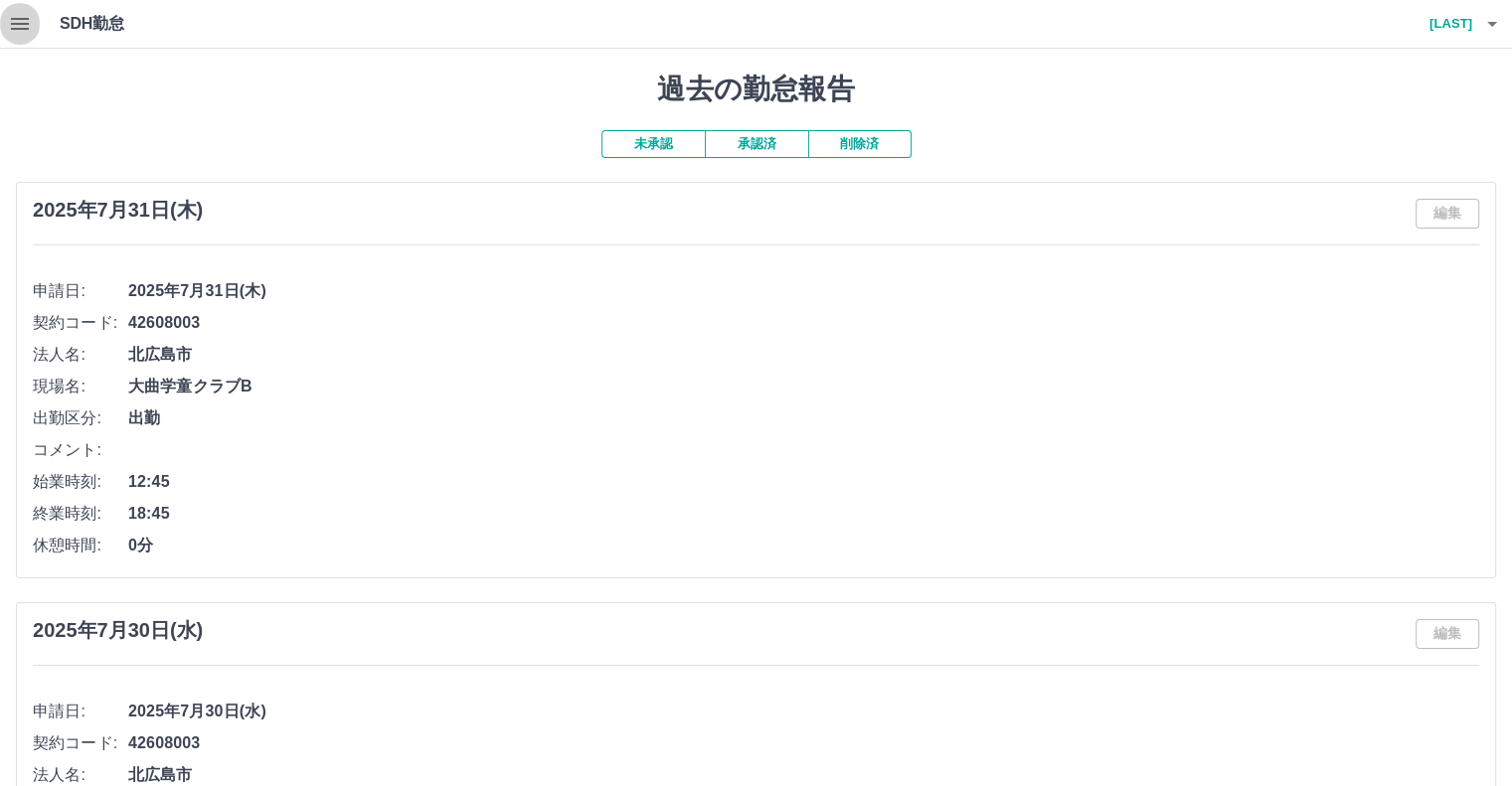 click 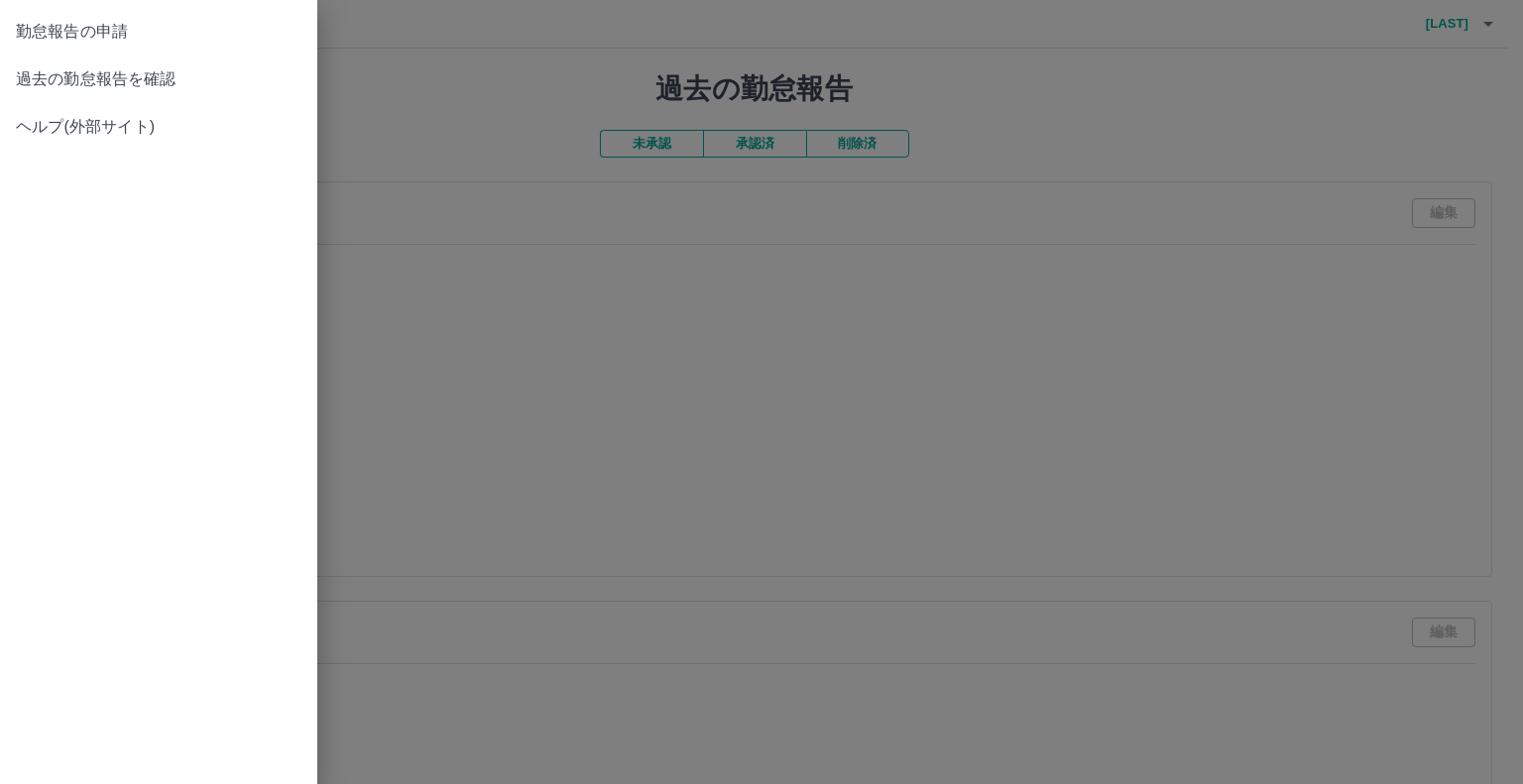 click on "勤怠報告の申請" at bounding box center [159, 32] 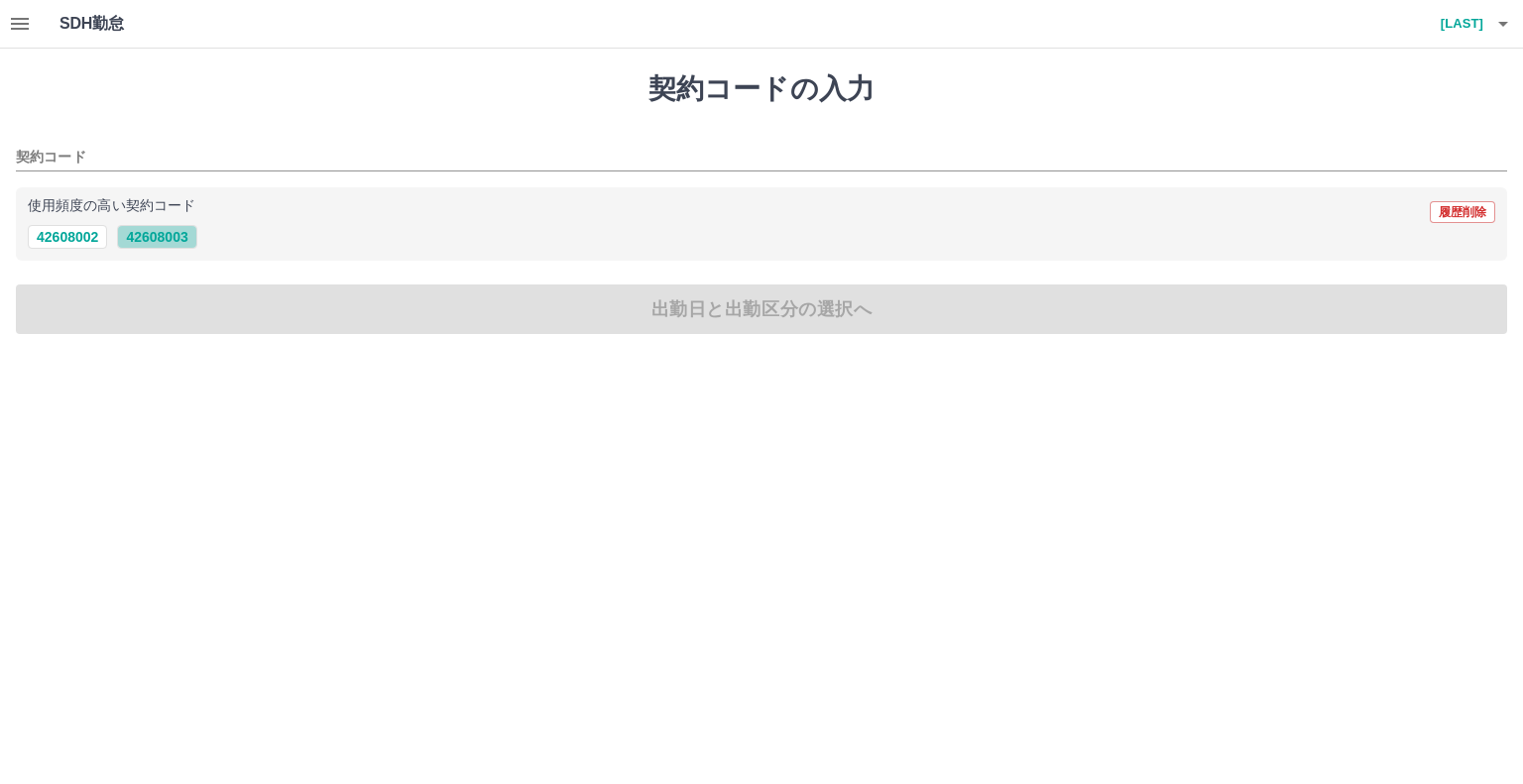 click on "42608003" at bounding box center [157, 237] 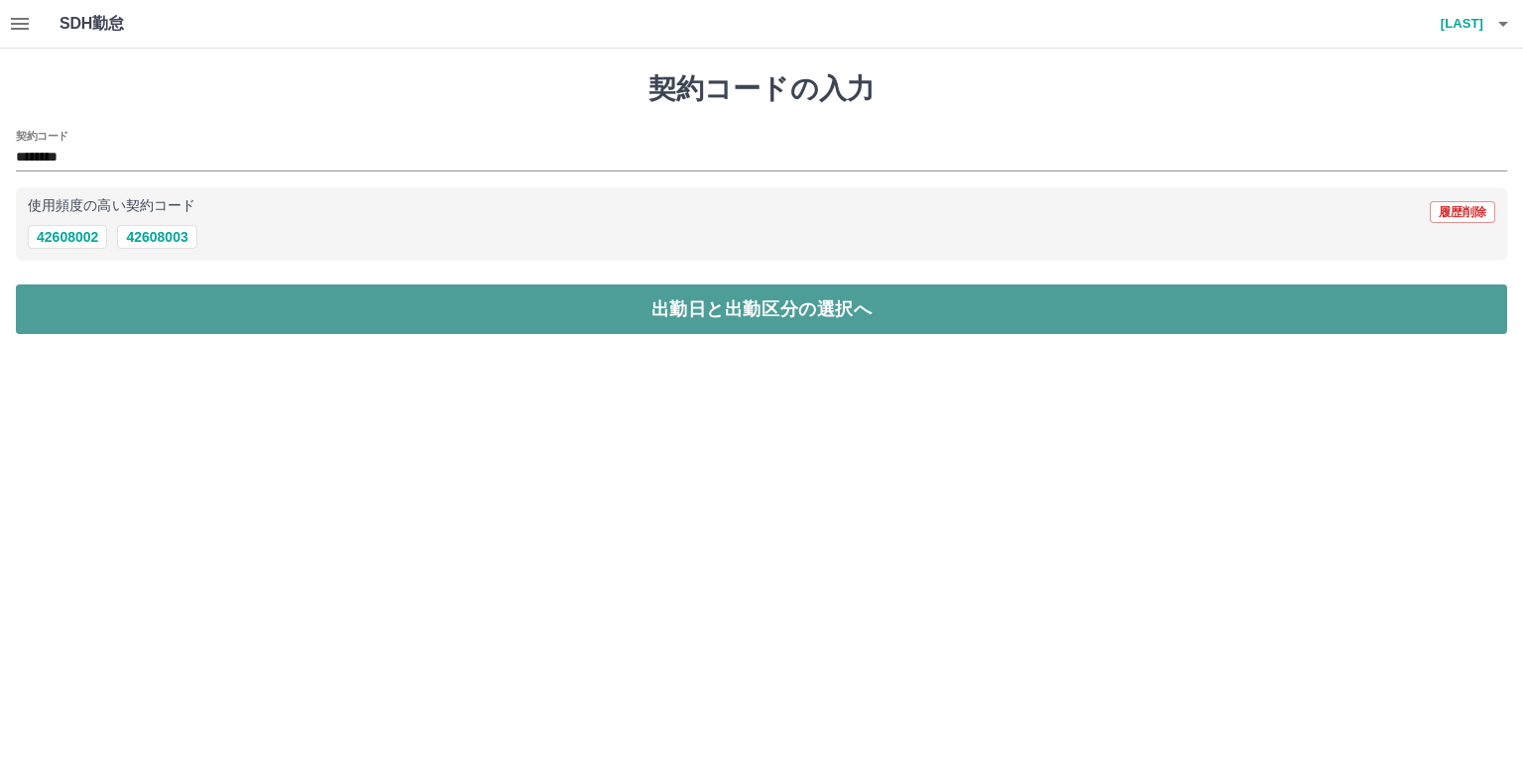 click on "出勤日と出勤区分の選択へ" at bounding box center [762, 309] 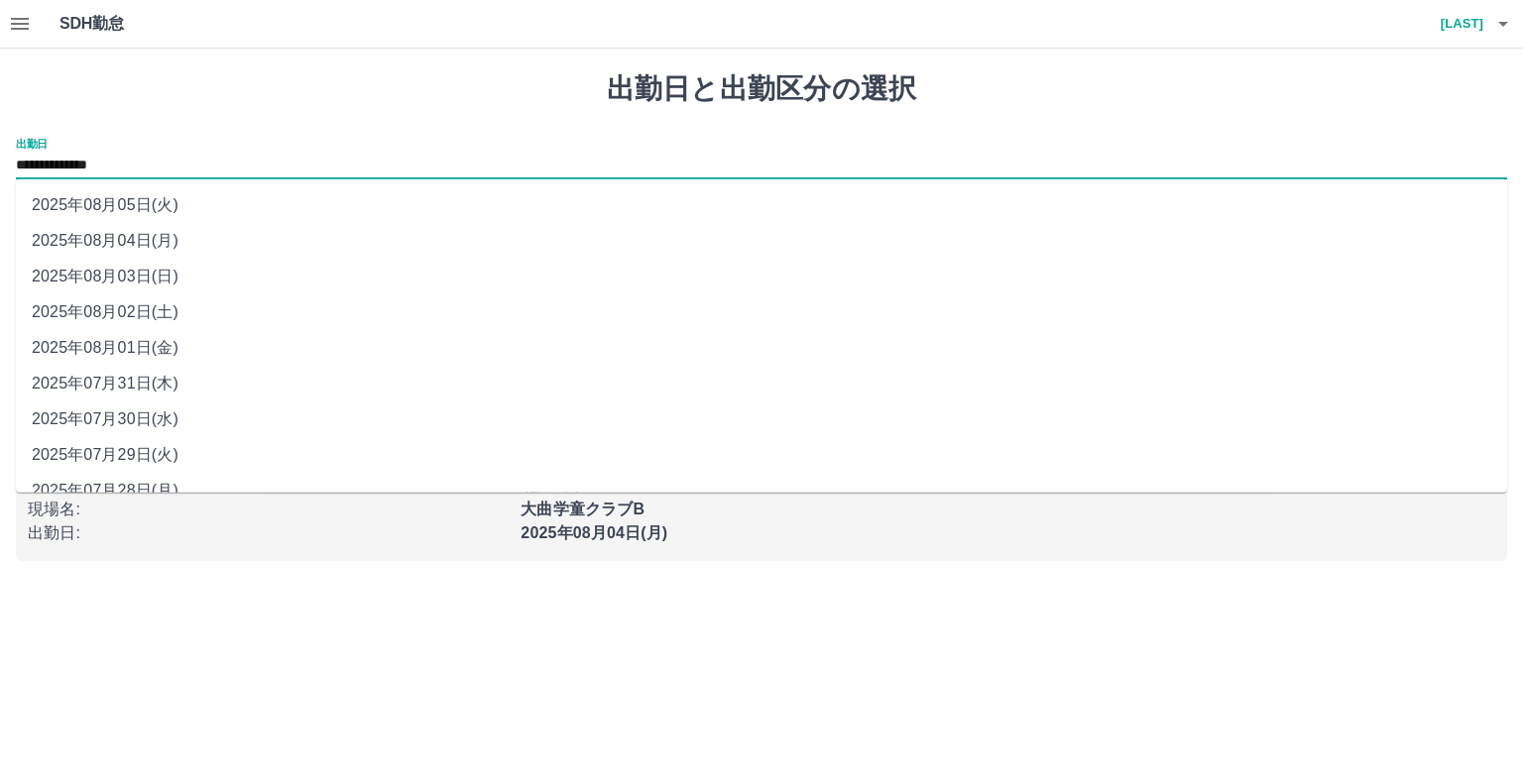 click on "**********" at bounding box center (762, 166) 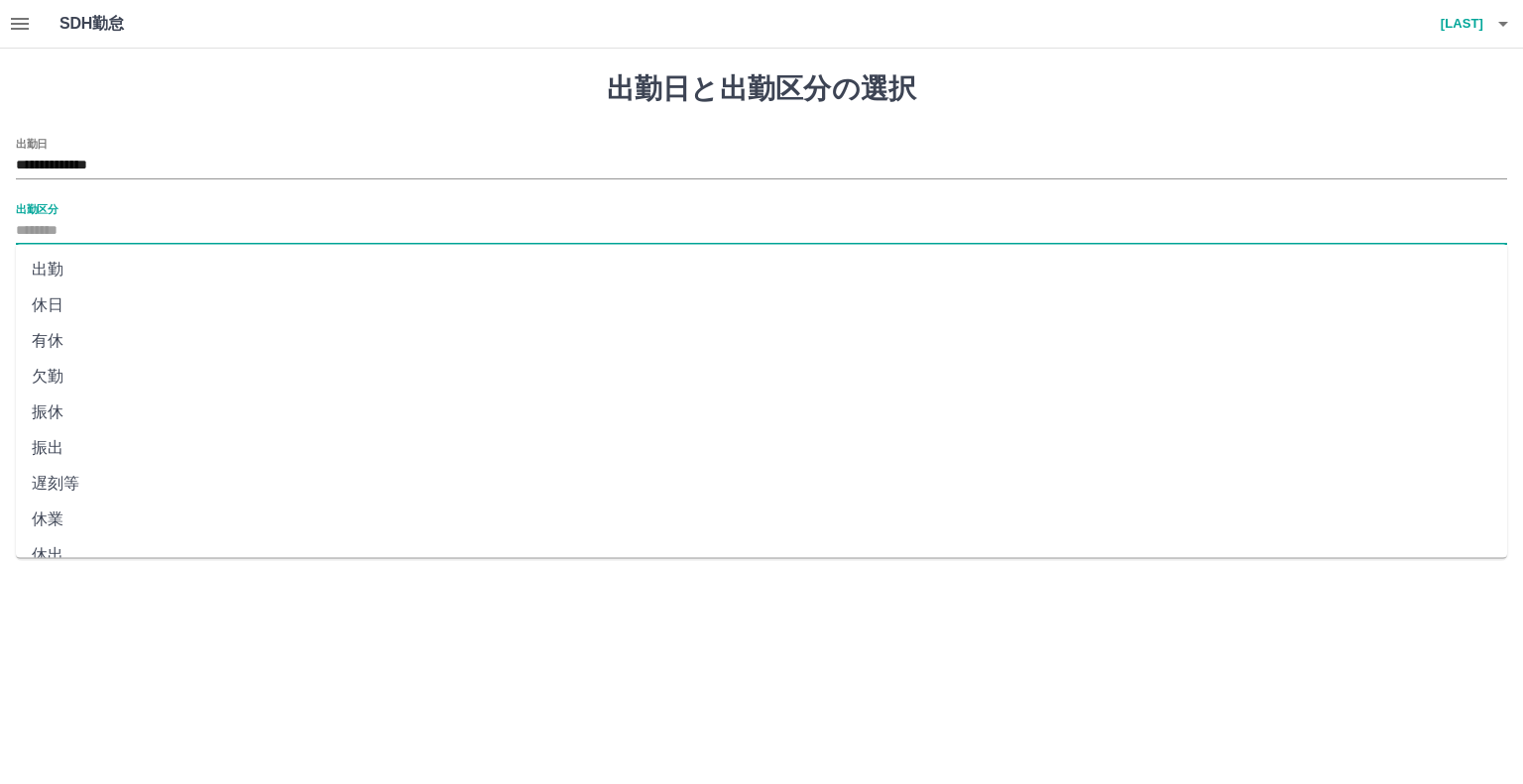 click on "出勤区分" at bounding box center (762, 231) 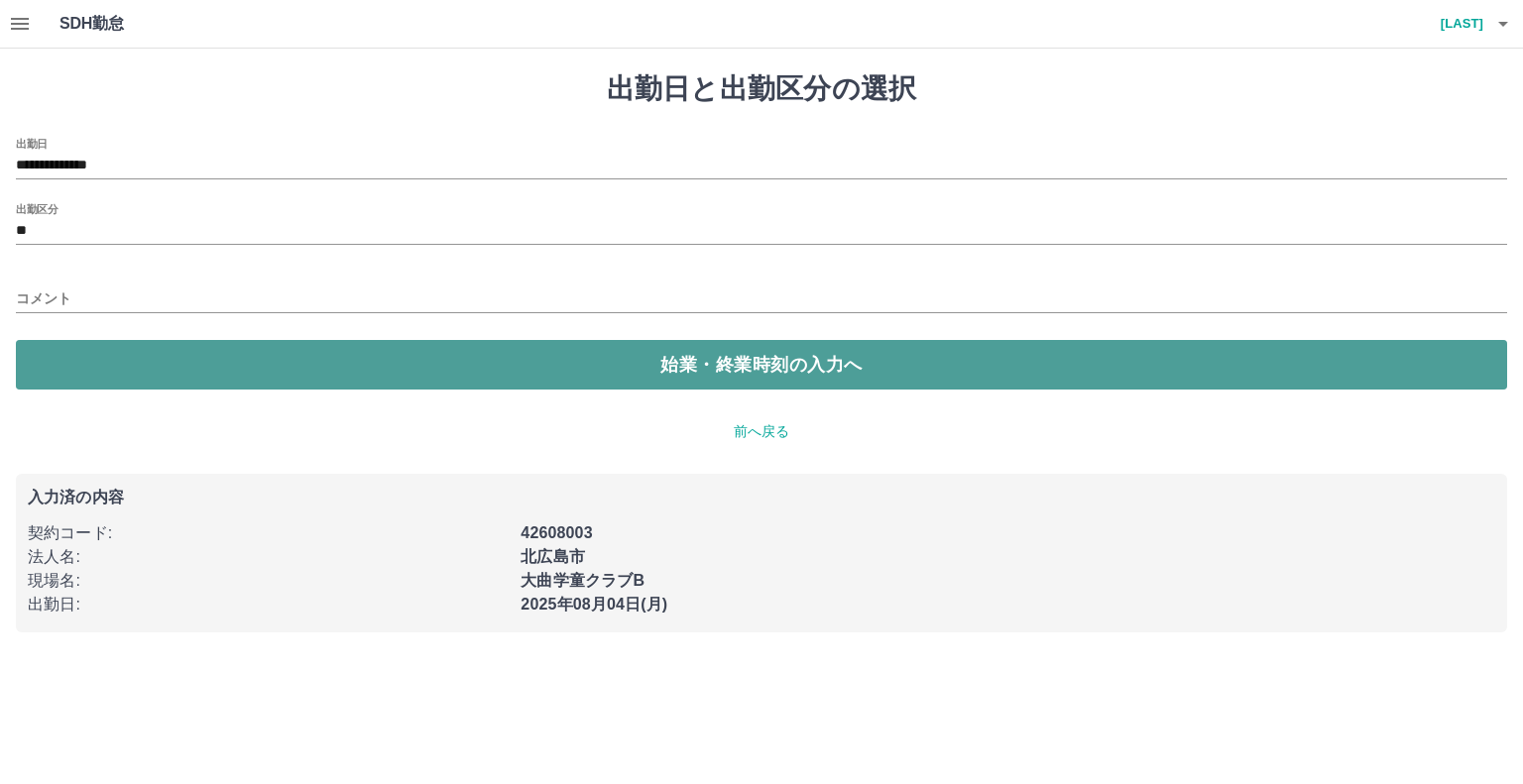 click on "始業・終業時刻の入力へ" at bounding box center [762, 365] 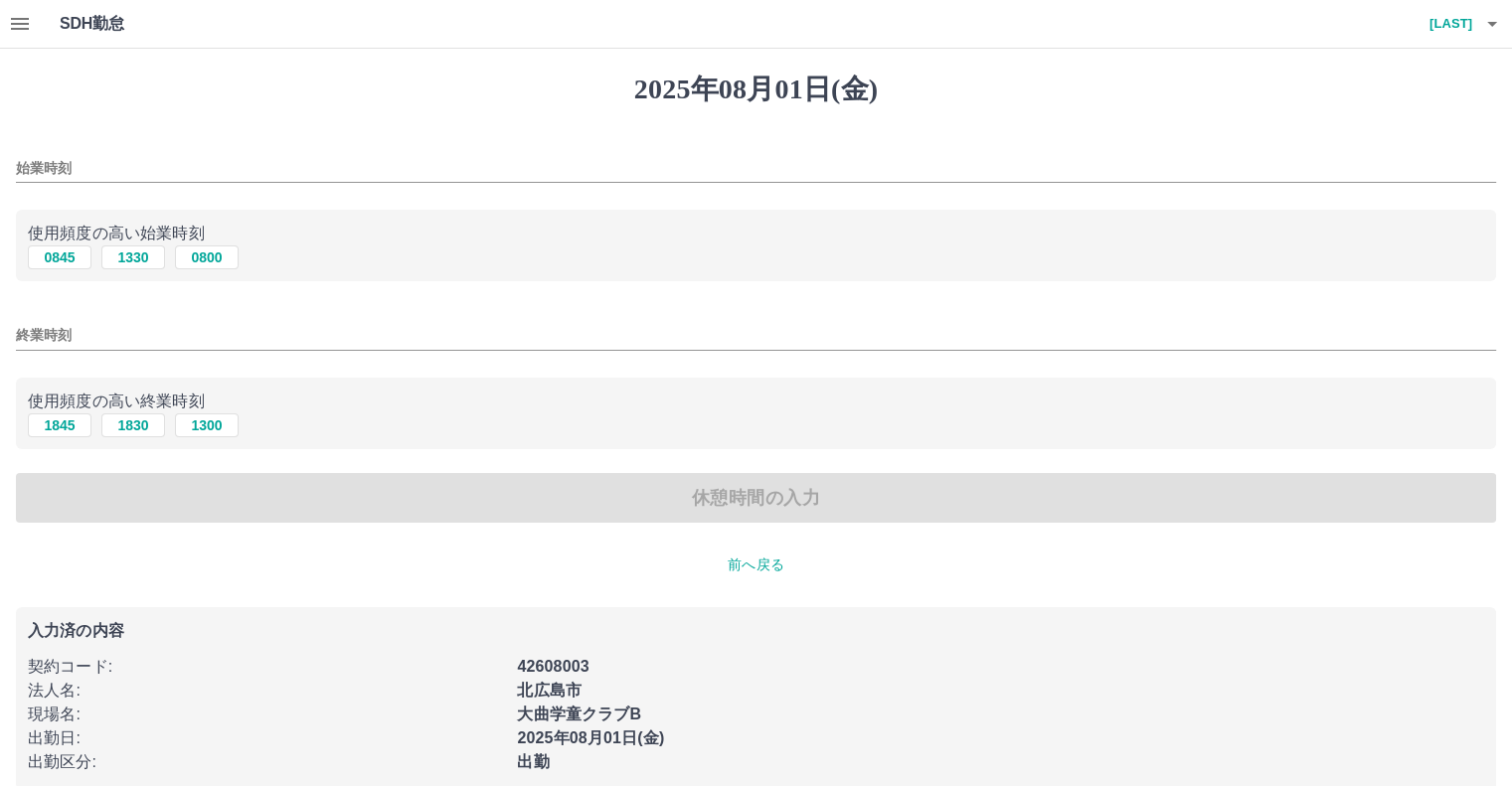 click on "始業時刻" at bounding box center (756, 168) 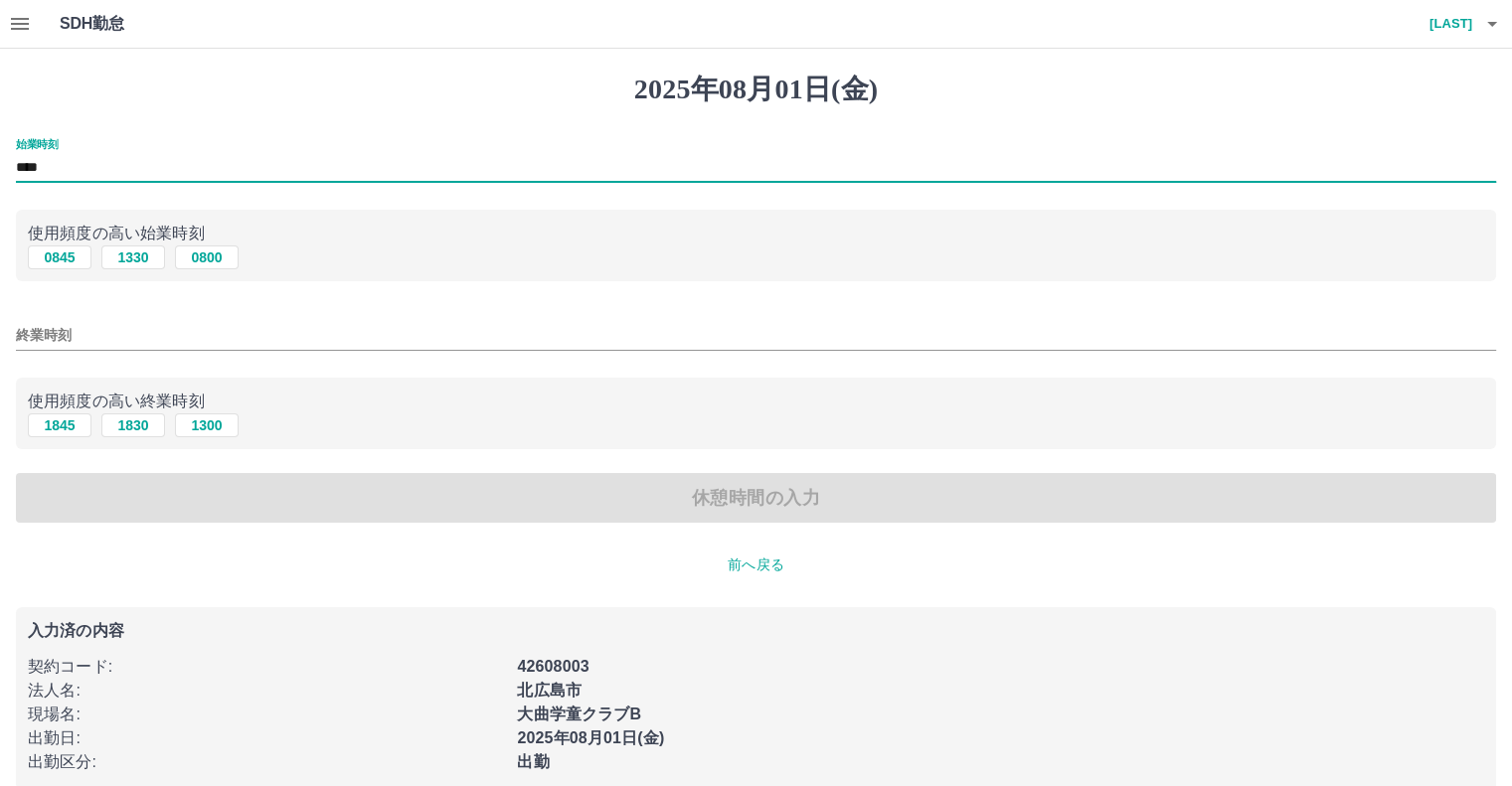 type on "****" 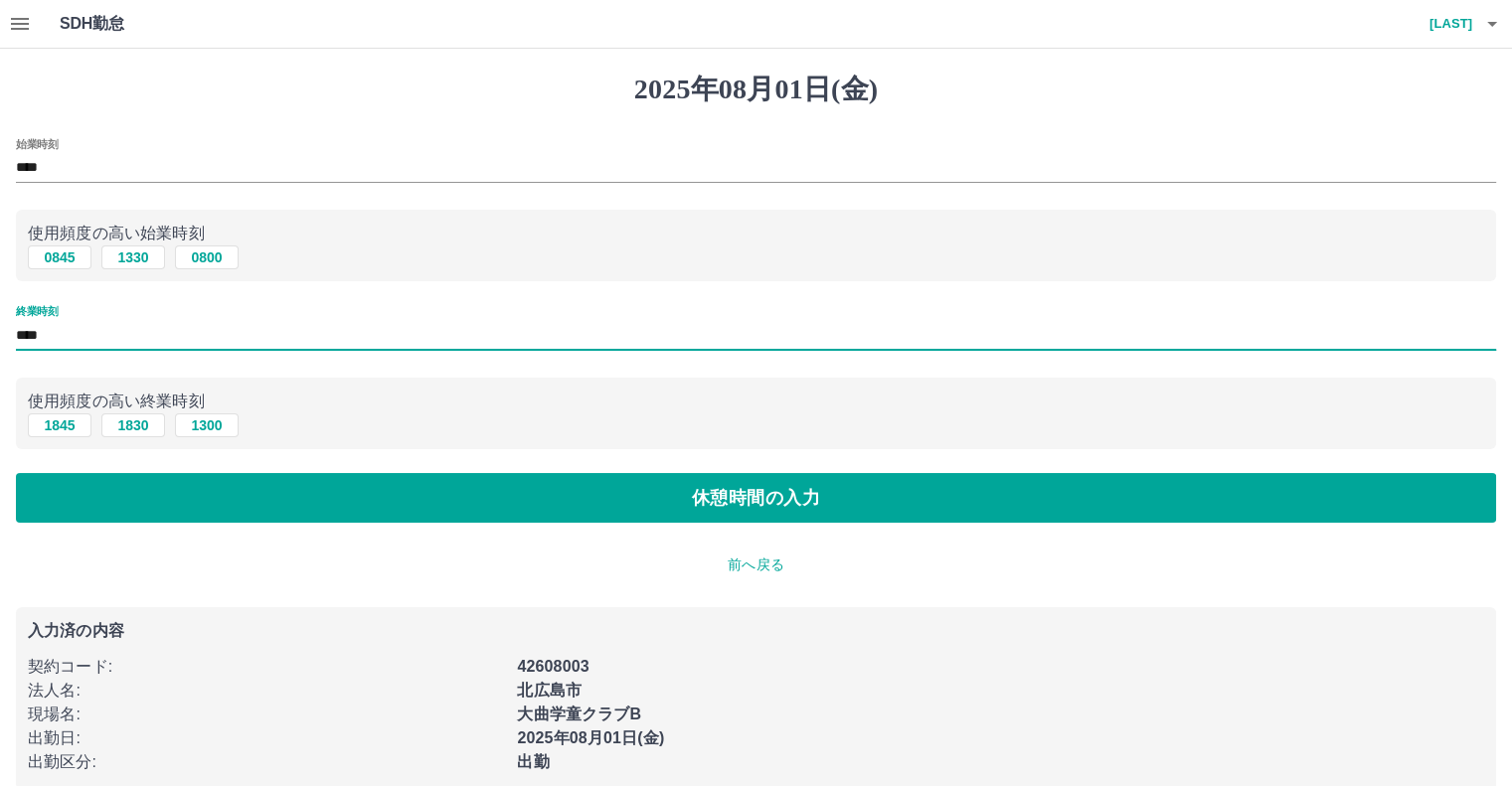 type on "****" 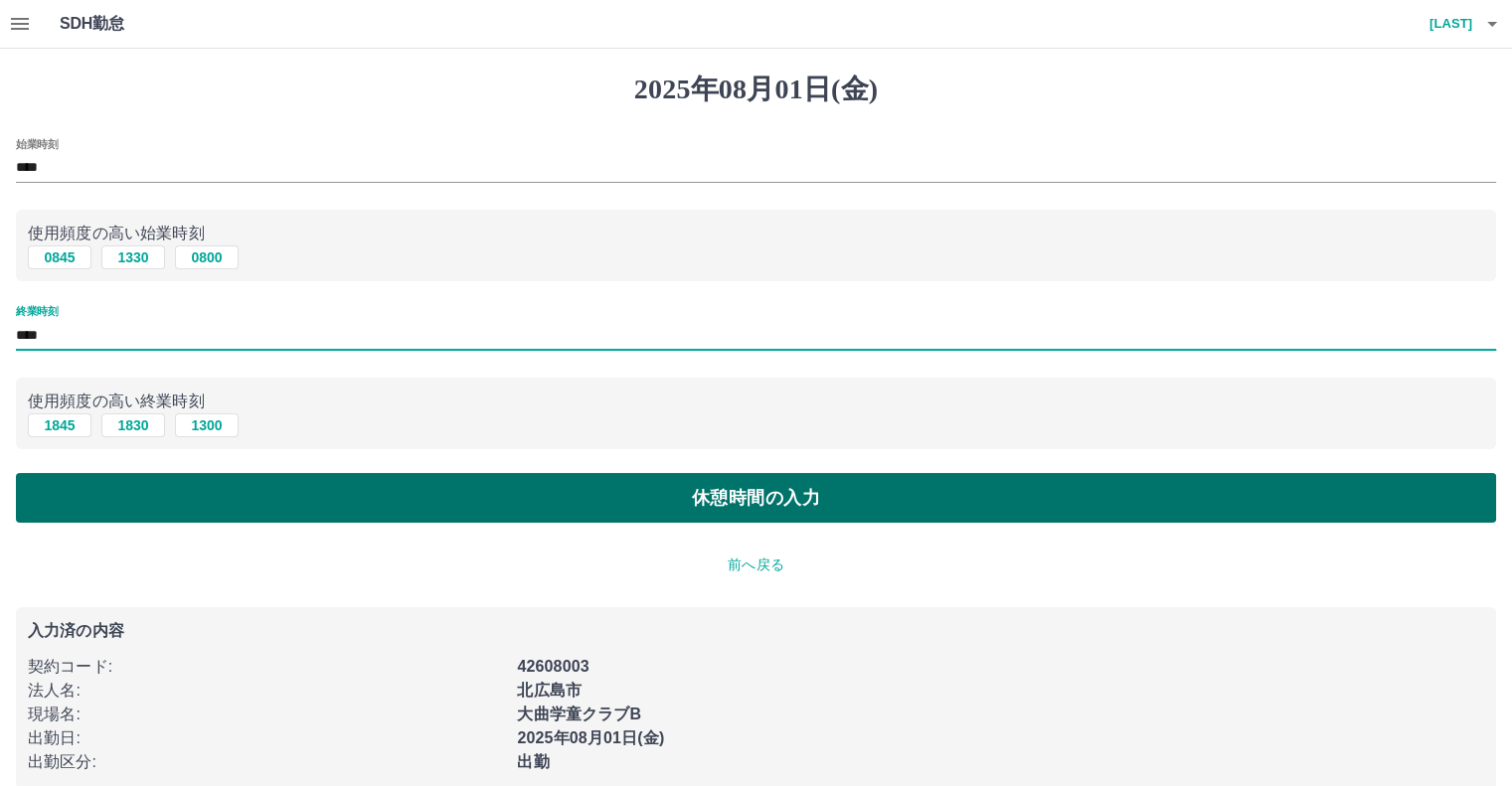 click on "休憩時間の入力" at bounding box center [756, 498] 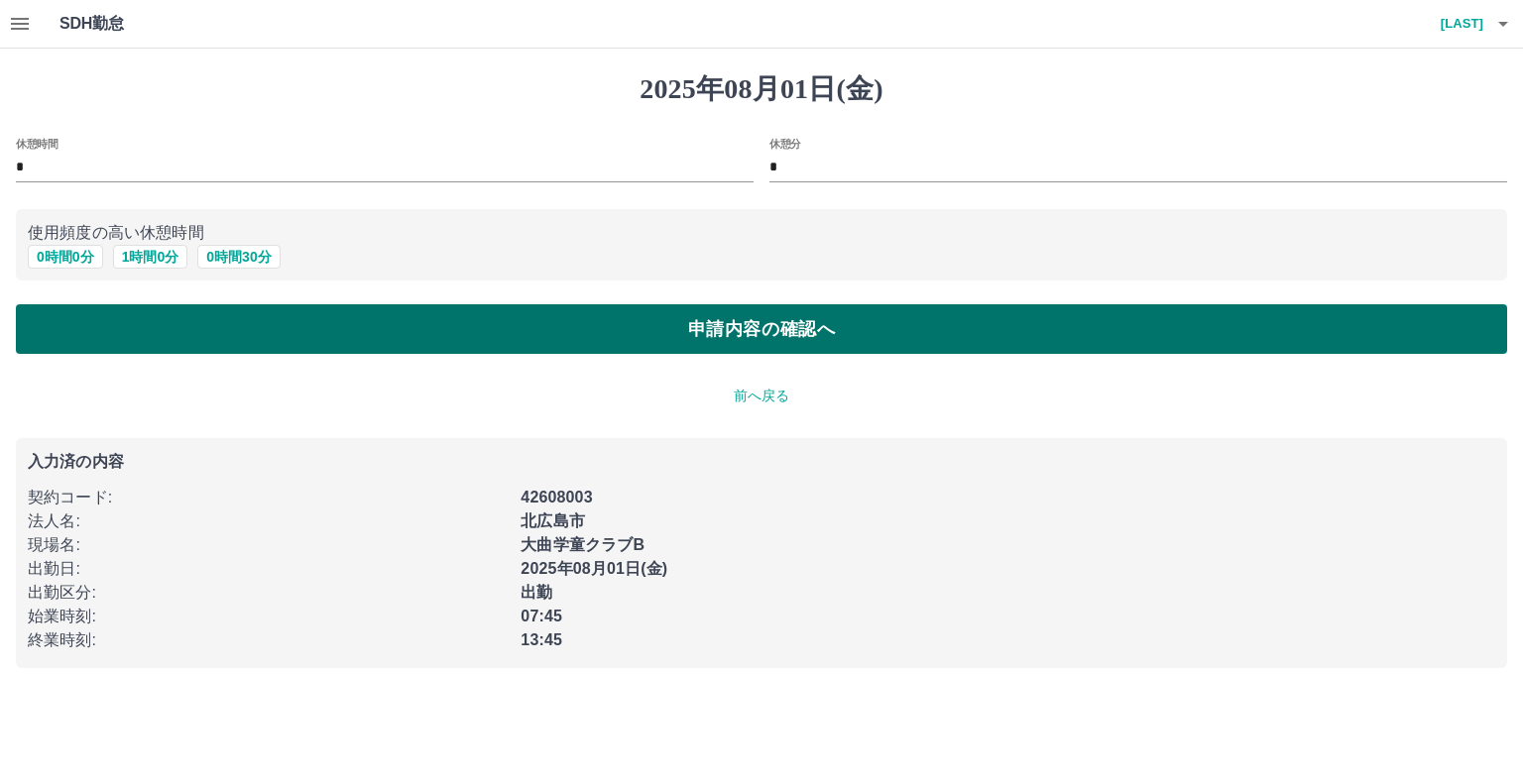 click on "申請内容の確認へ" at bounding box center [762, 329] 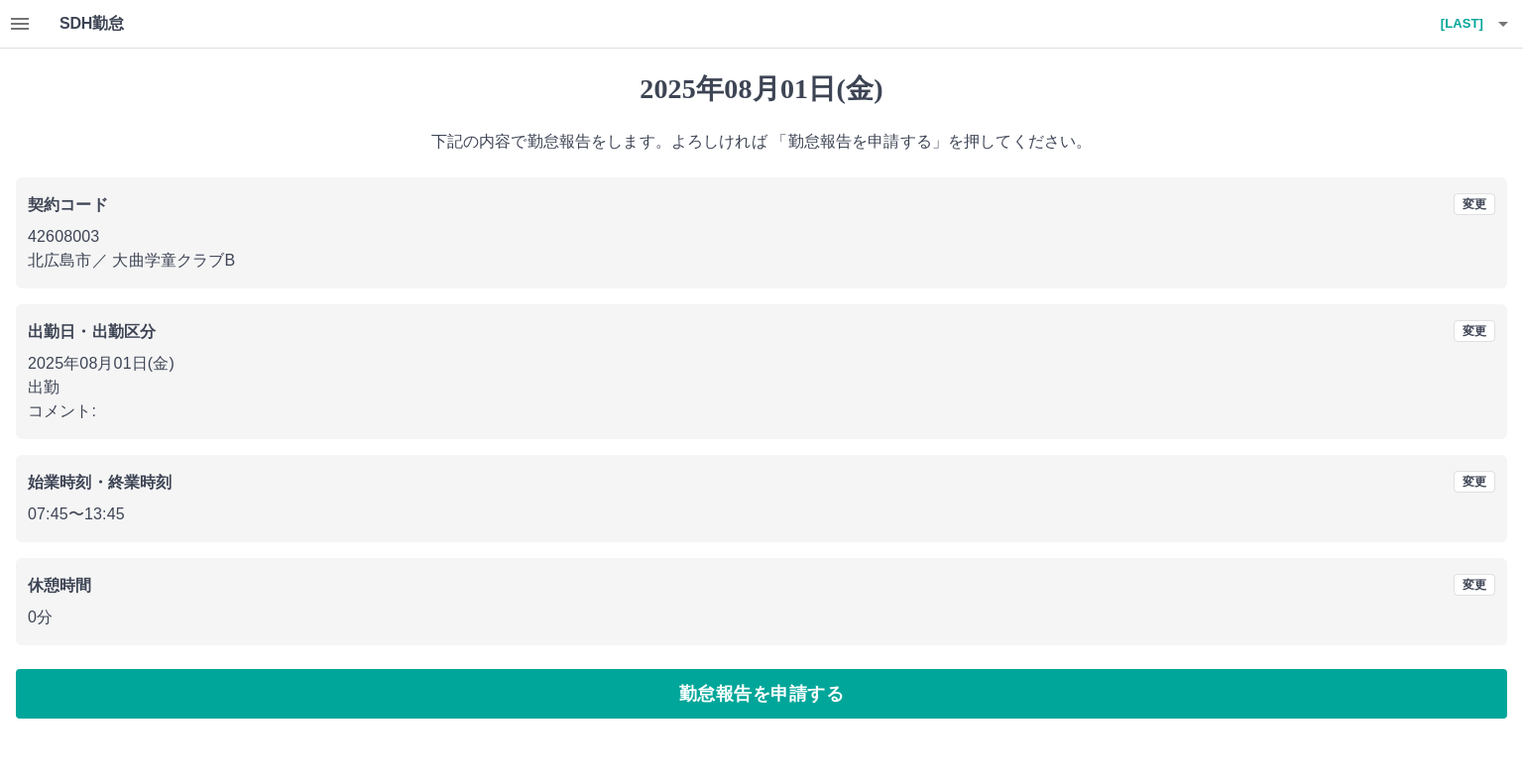 click on "勤怠報告を申請する" at bounding box center (762, 694) 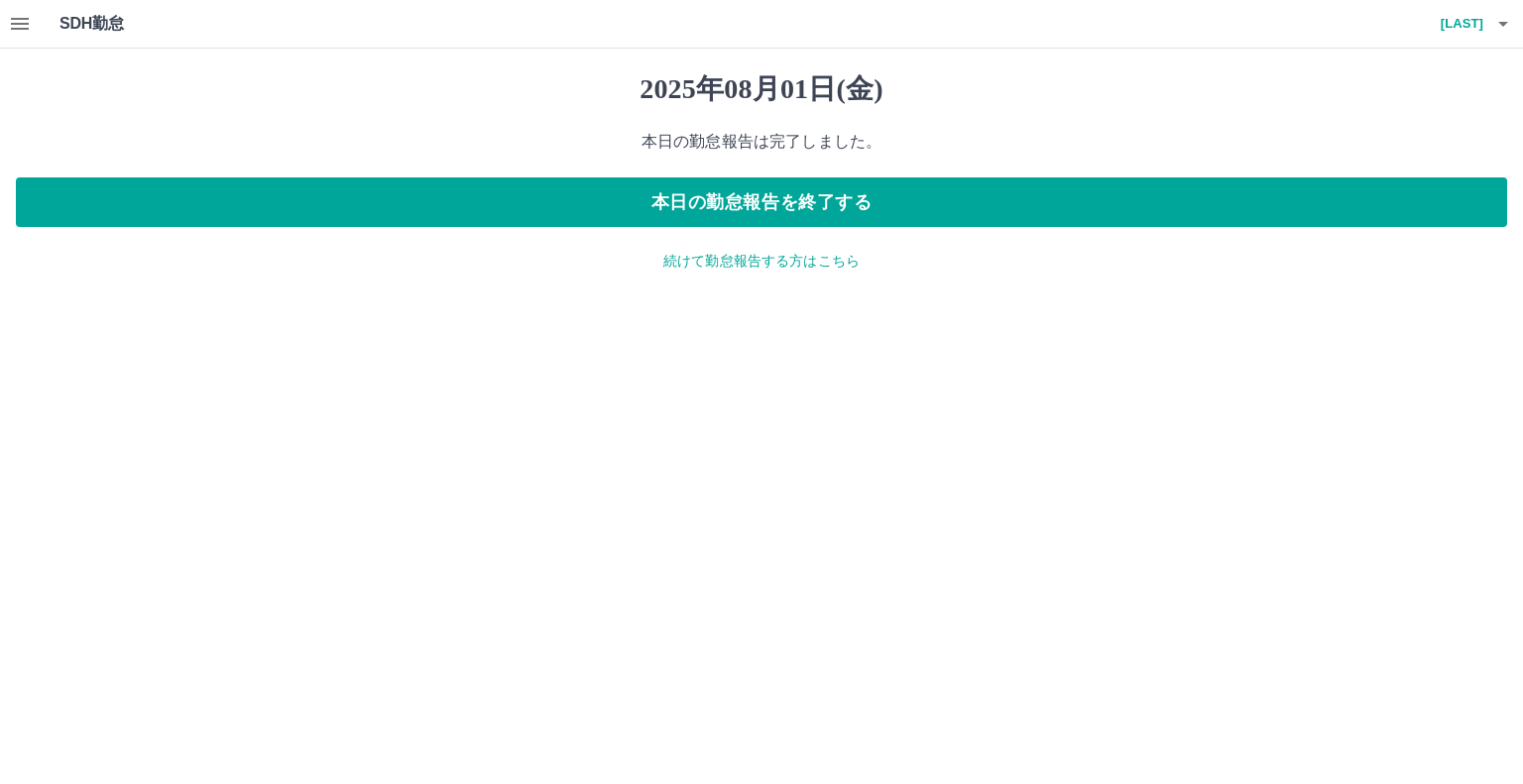 click on "続けて勤怠報告する方はこちら" at bounding box center (762, 261) 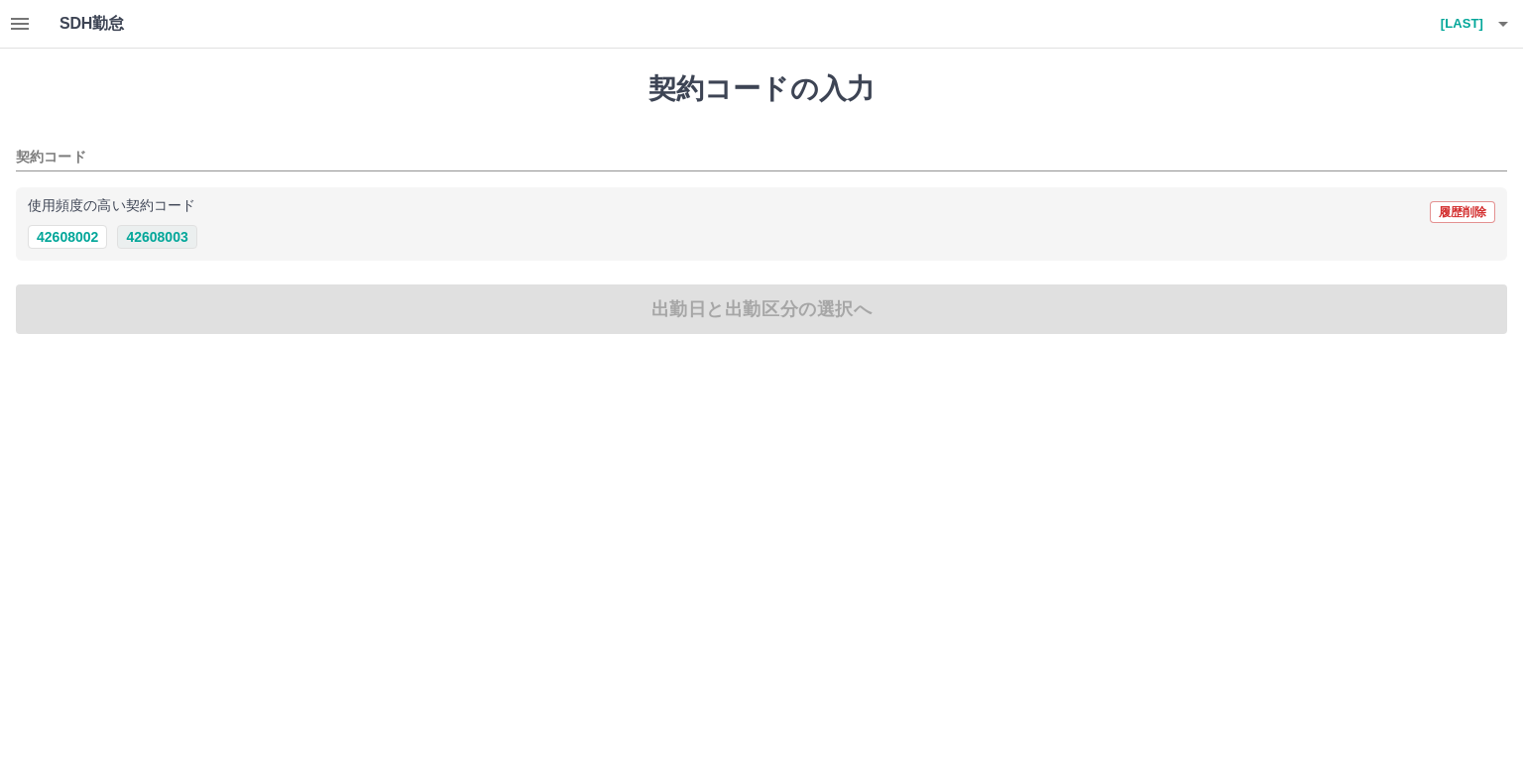 click on "42608003" at bounding box center [157, 237] 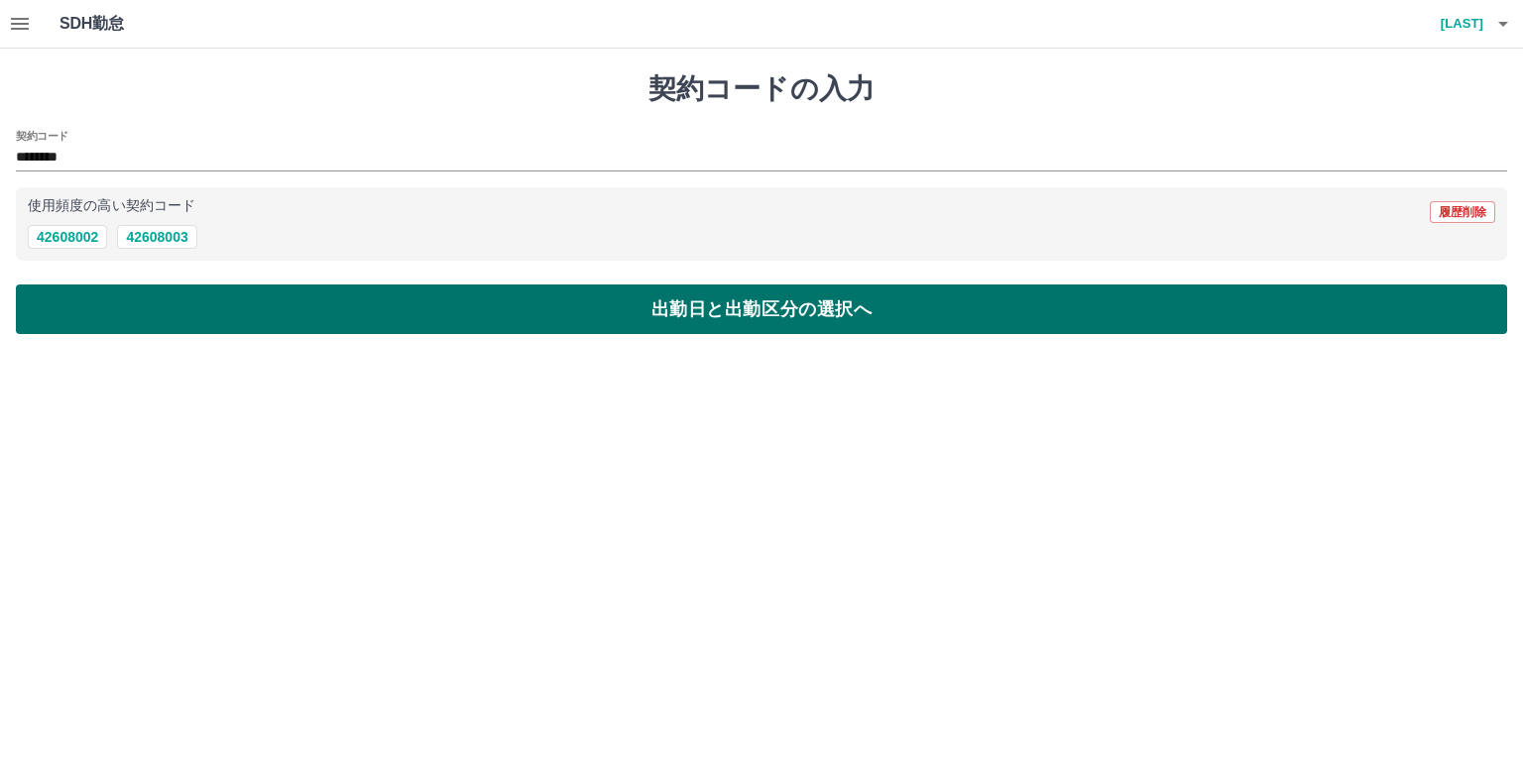 click on "出勤日と出勤区分の選択へ" at bounding box center [762, 309] 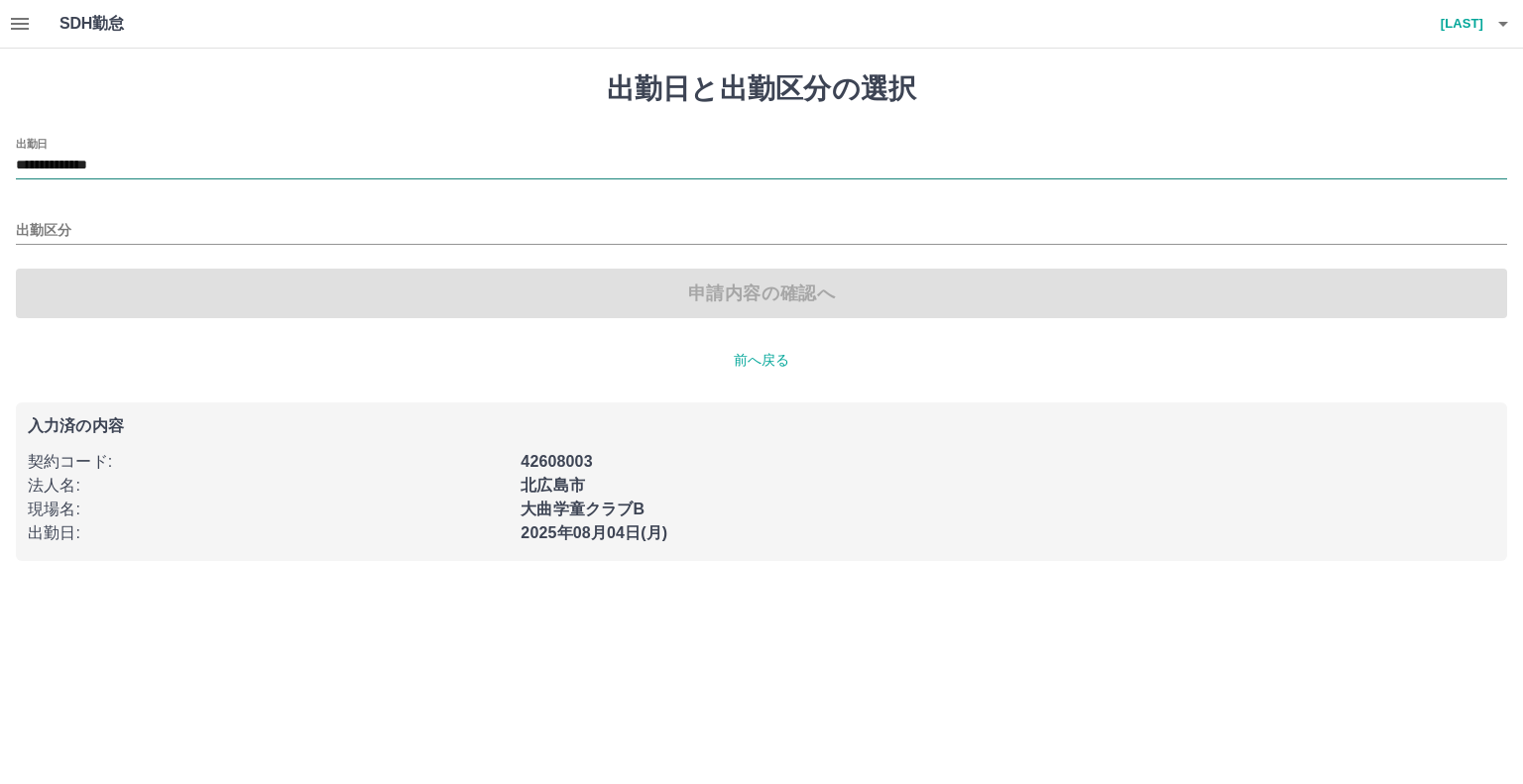 click on "**********" at bounding box center [762, 166] 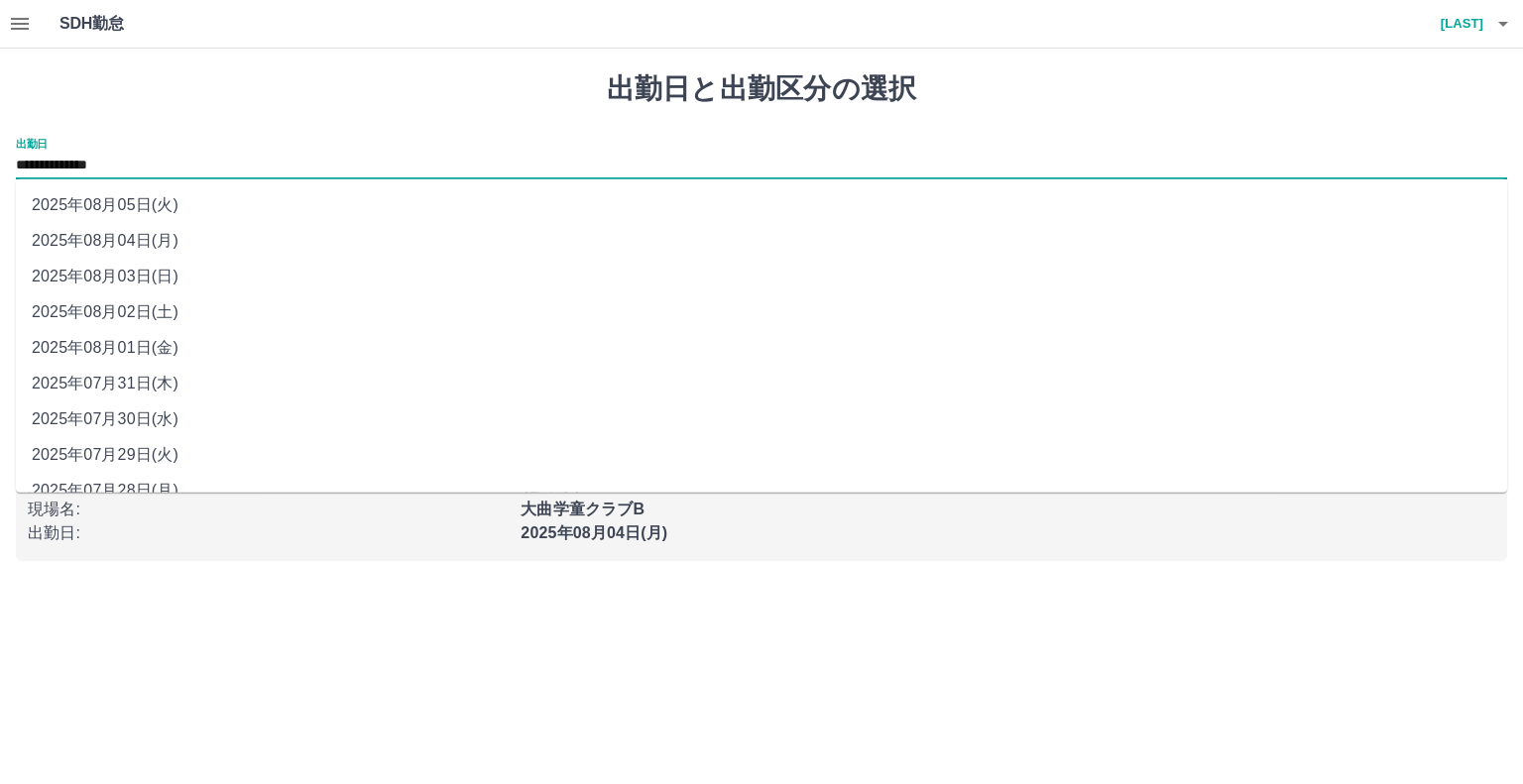 click on "2025年08月02日(土)" at bounding box center (762, 312) 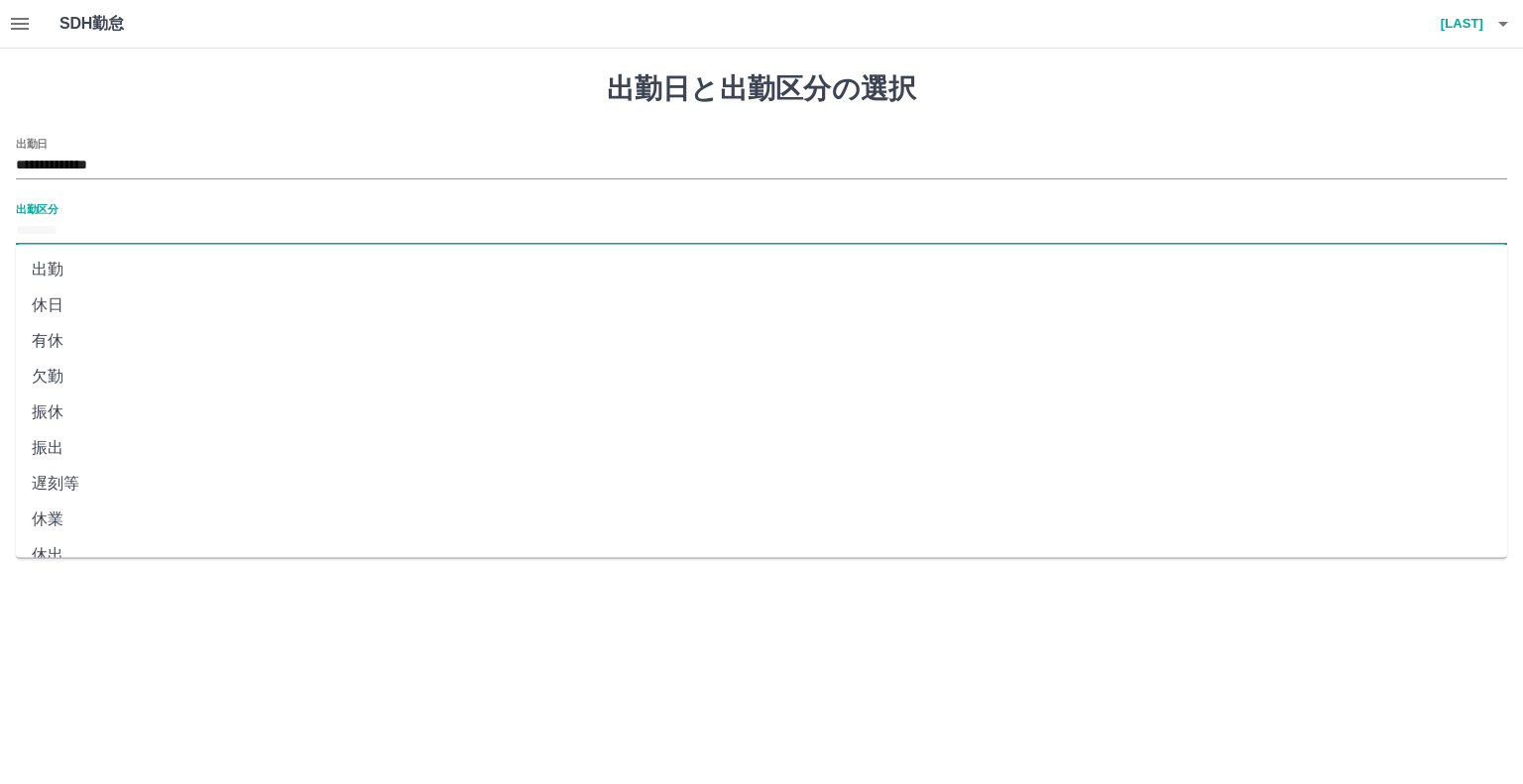 click on "出勤区分" at bounding box center (762, 231) 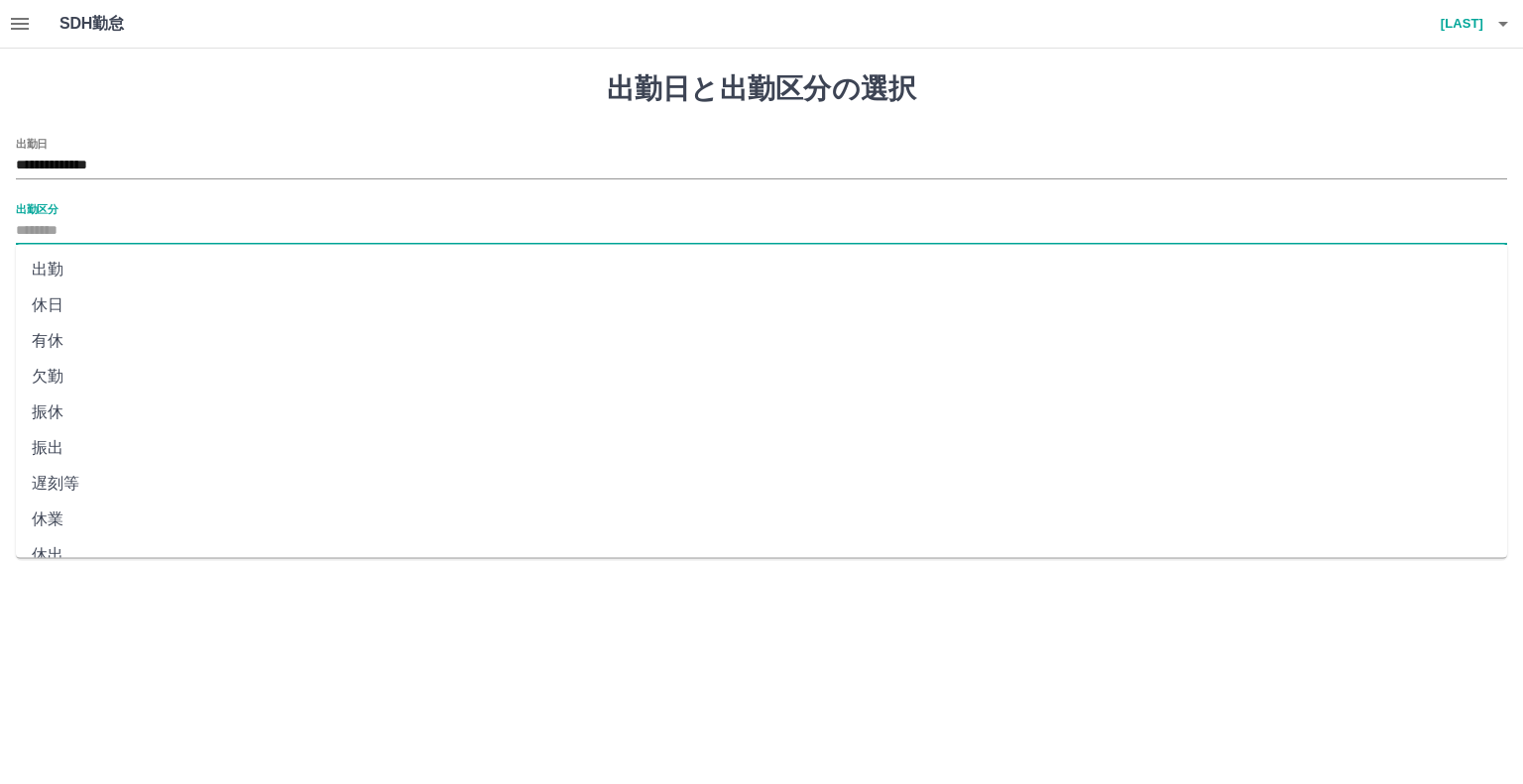 click on "出勤" at bounding box center [762, 270] 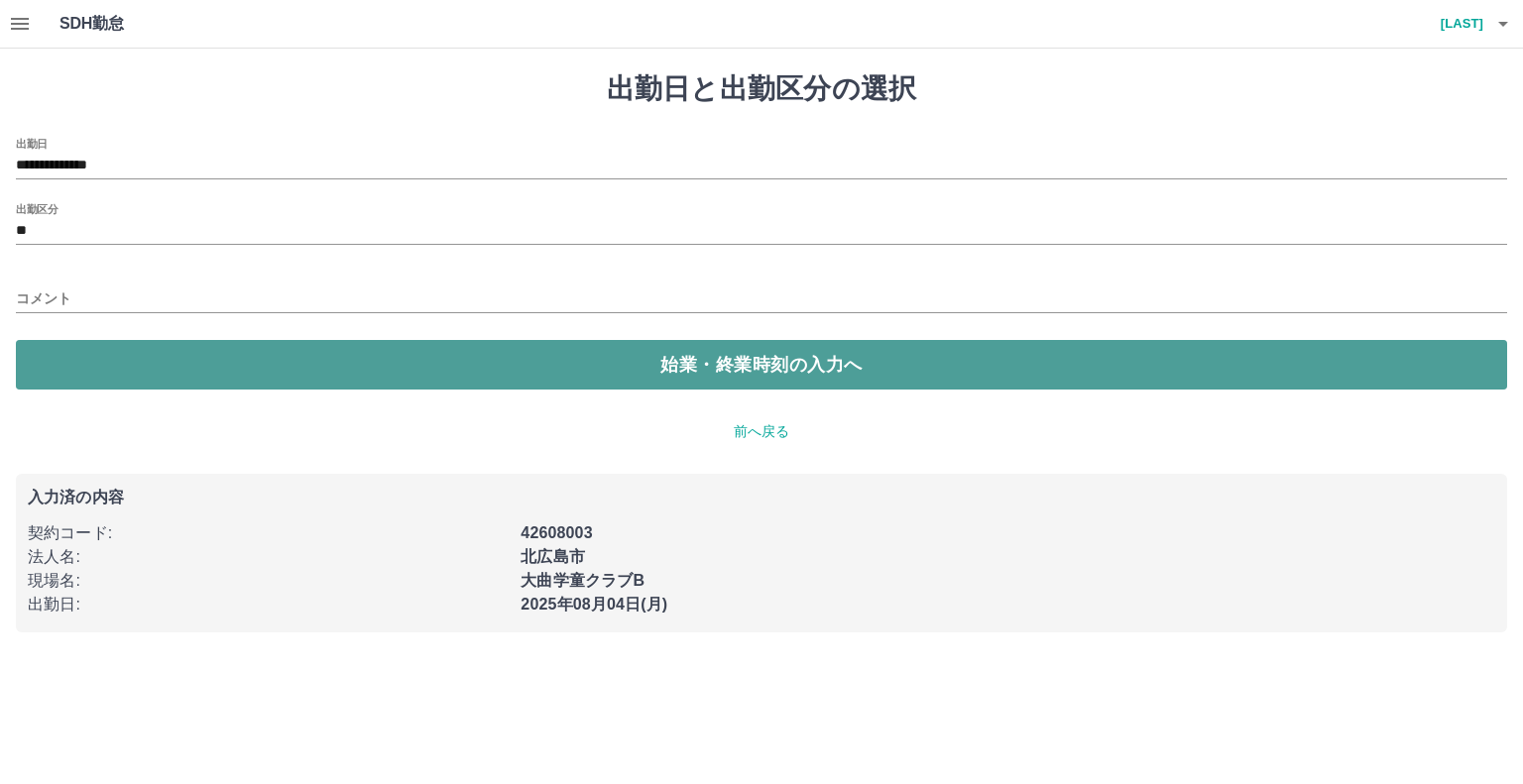 click on "始業・終業時刻の入力へ" at bounding box center [762, 365] 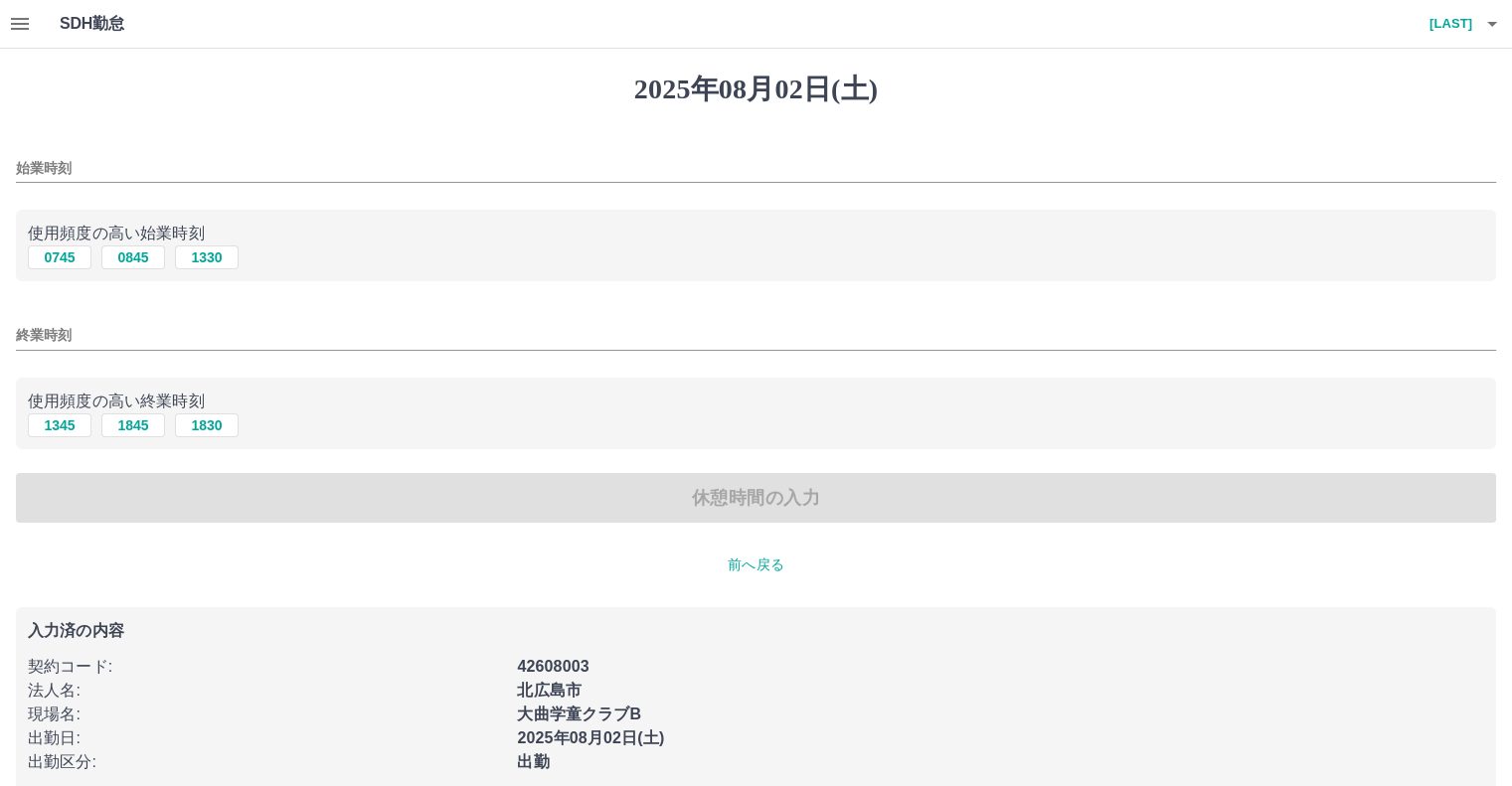 click on "始業時刻" at bounding box center (756, 168) 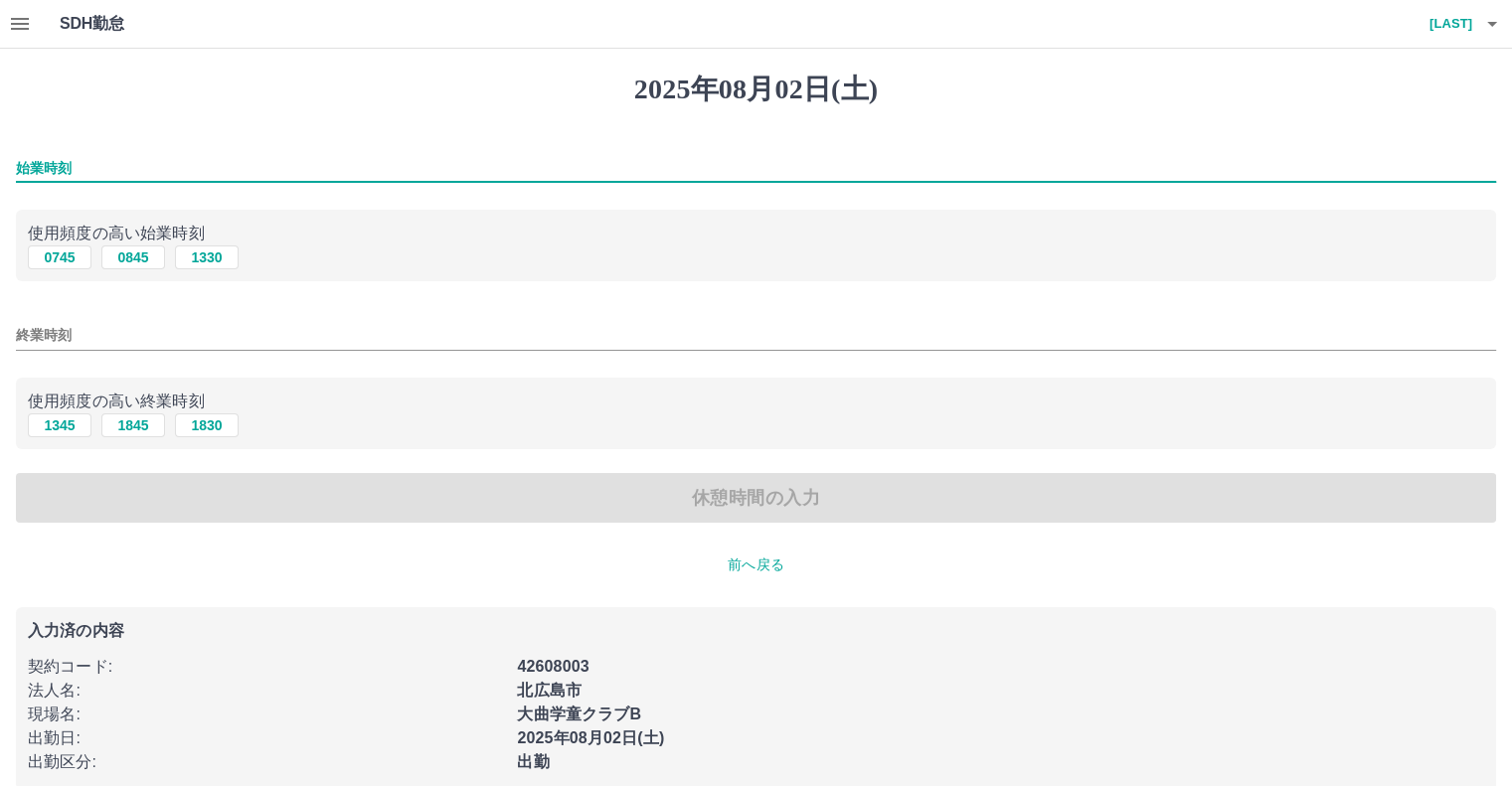 click on "始業時刻" at bounding box center (756, 162) 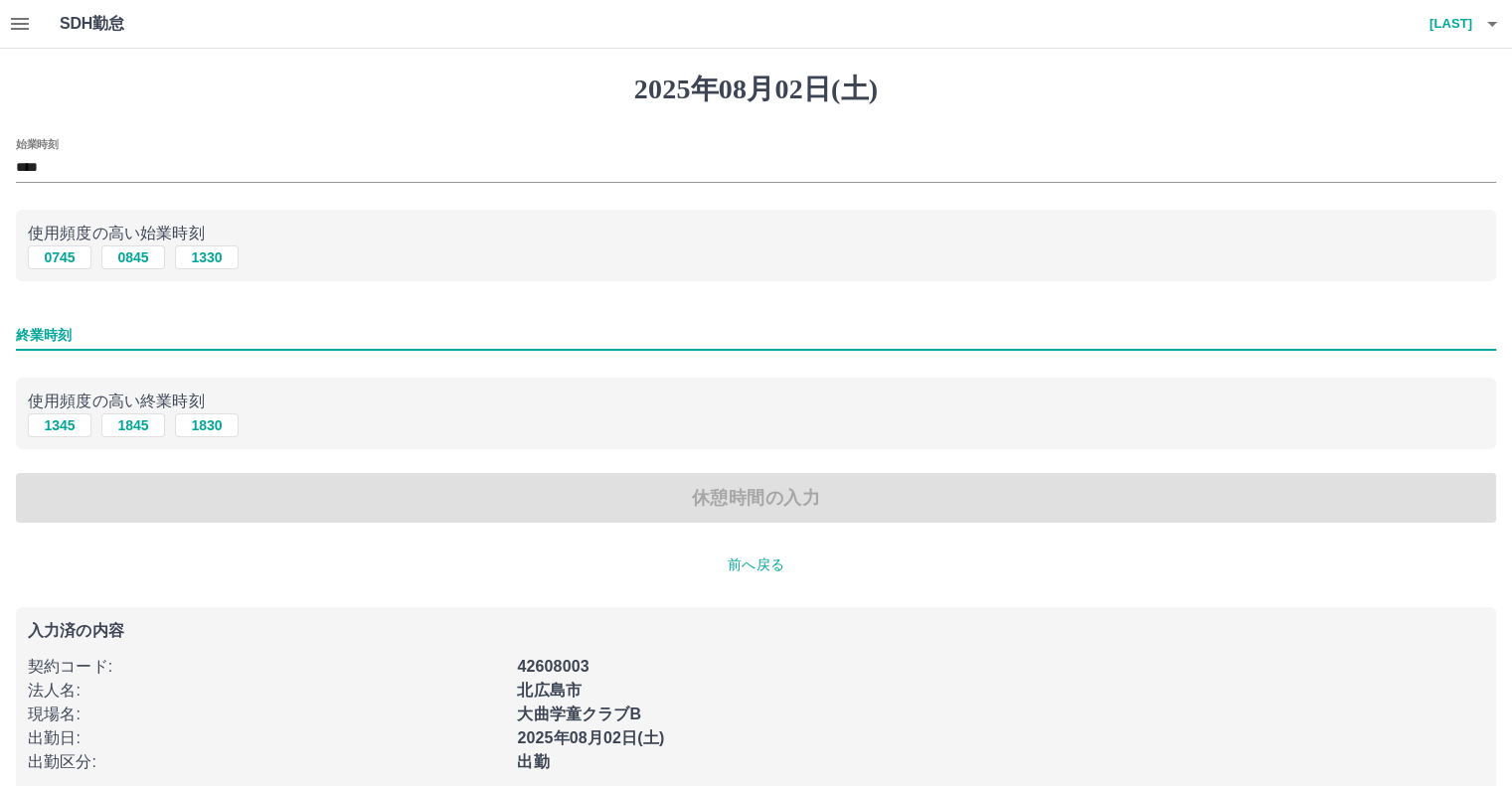 click on "終業時刻" at bounding box center [756, 335] 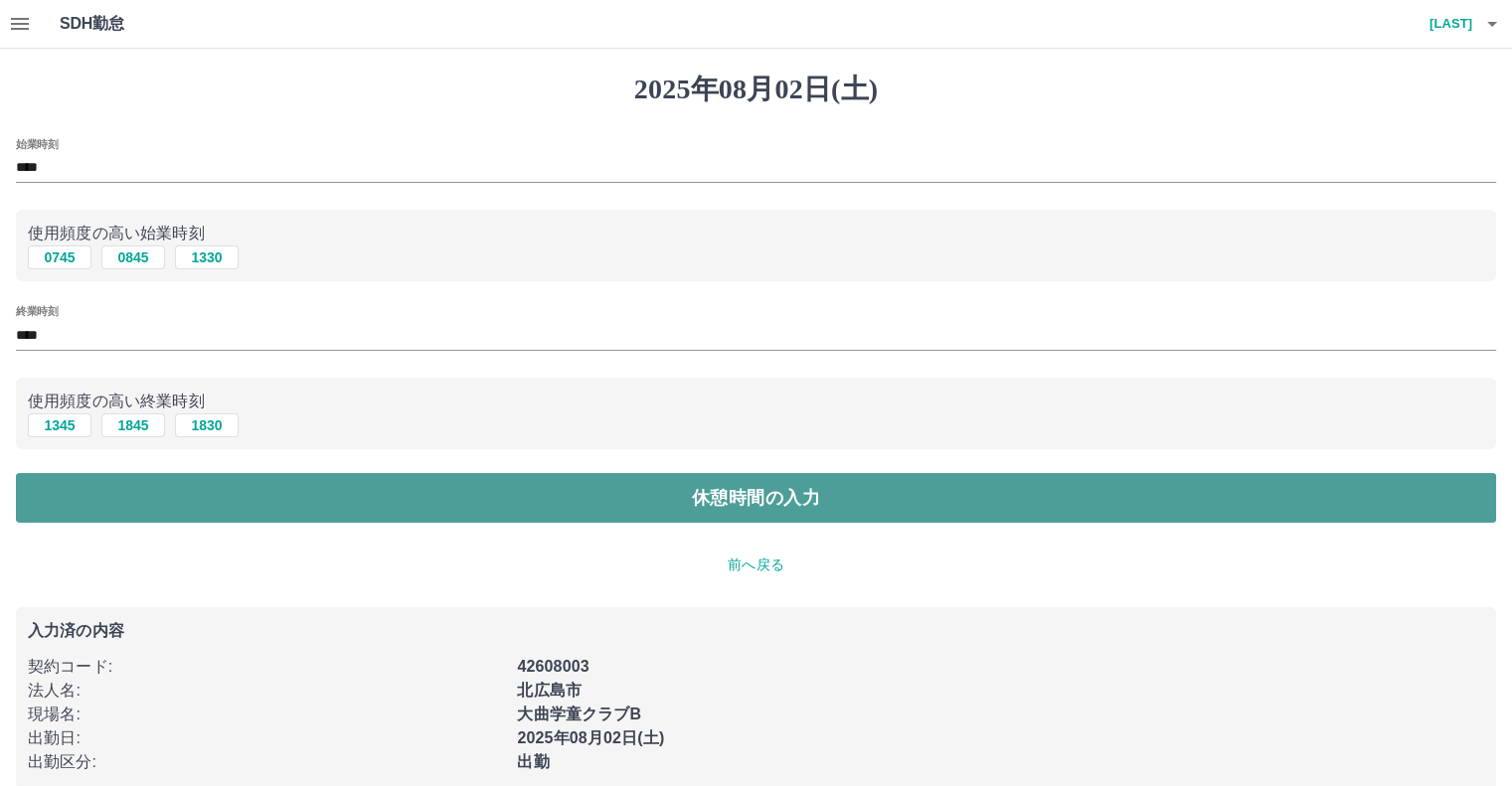 click on "休憩時間の入力" at bounding box center (756, 498) 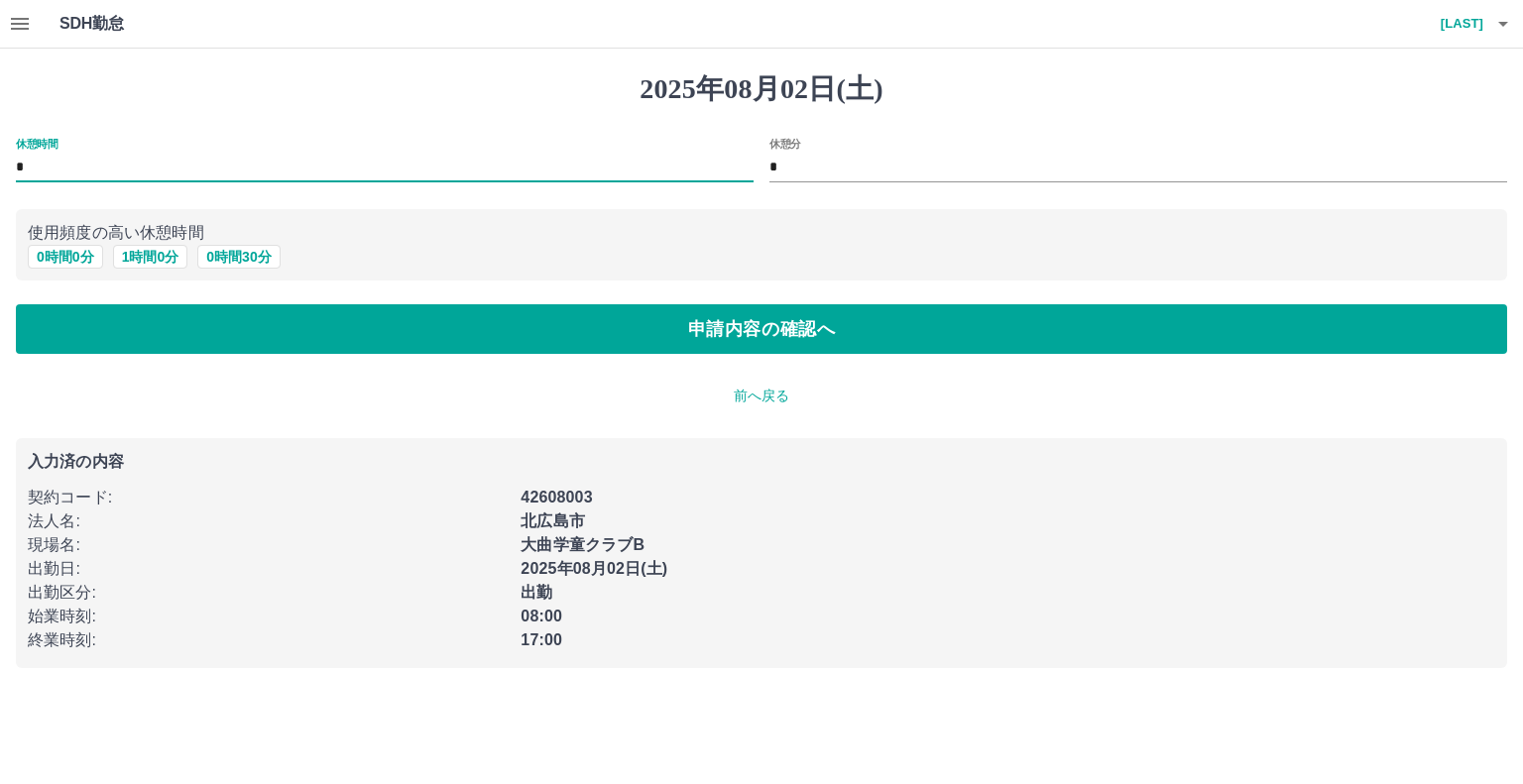 click on "*" at bounding box center [385, 168] 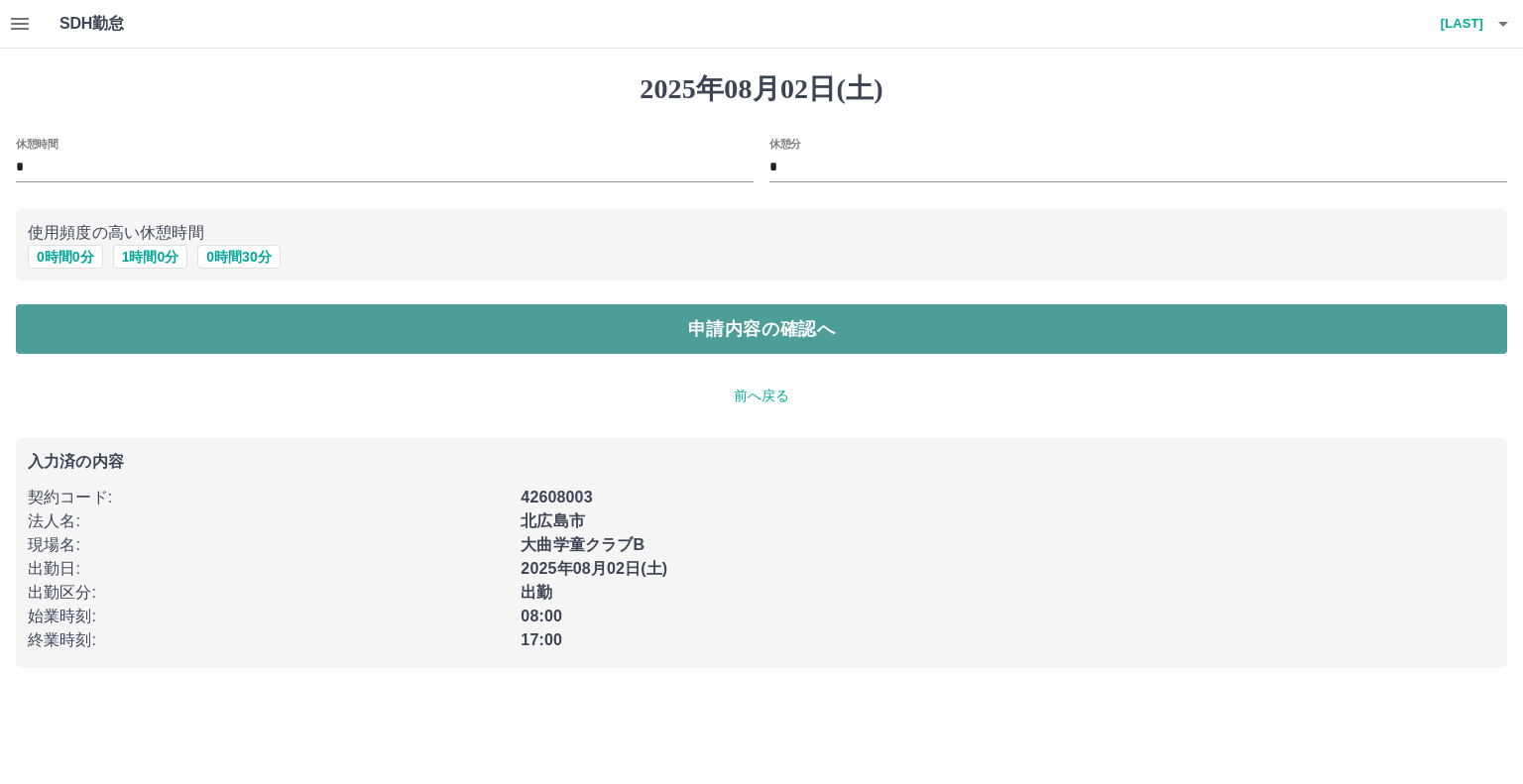click on "申請内容の確認へ" at bounding box center (762, 329) 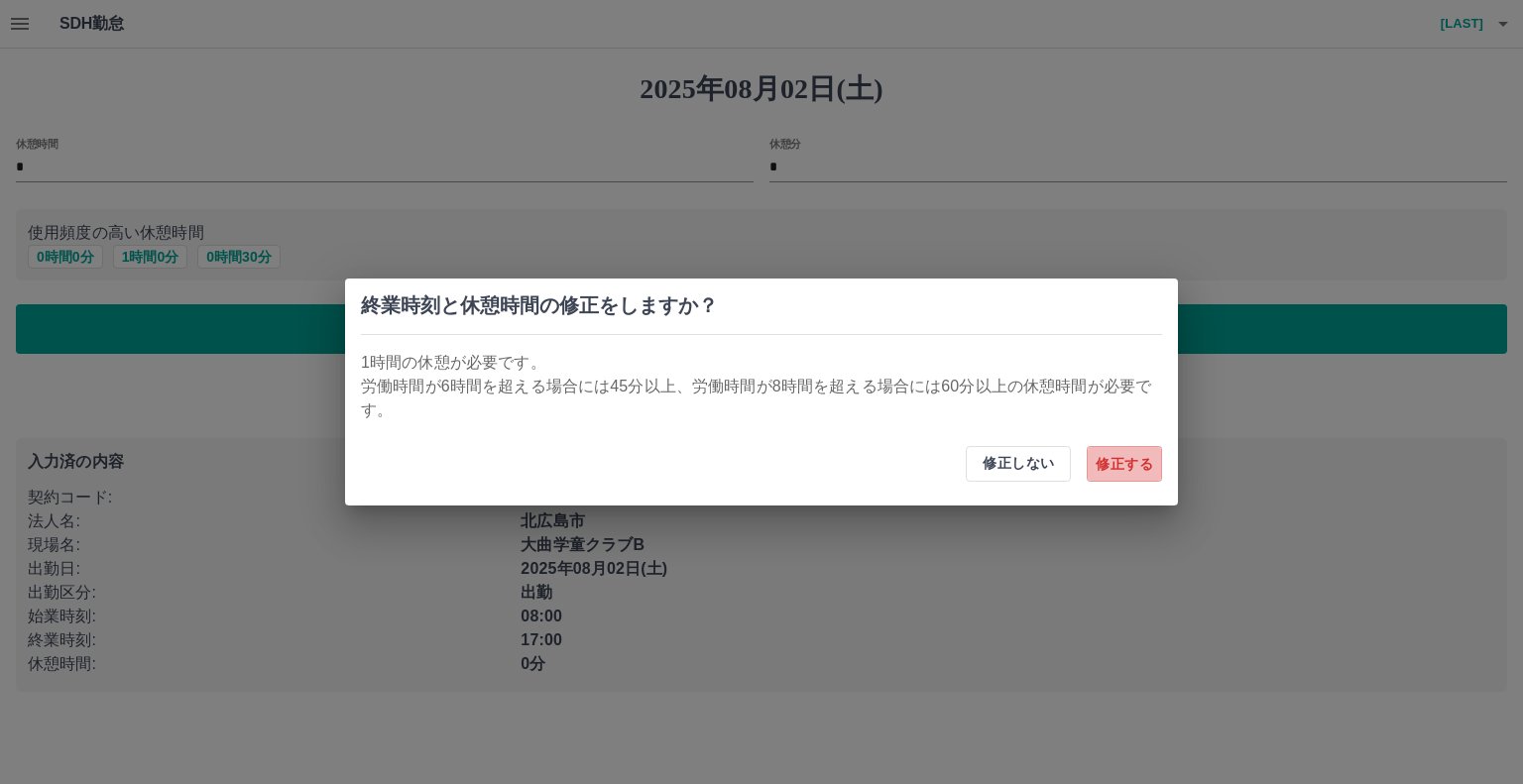 drag, startPoint x: 1118, startPoint y: 474, endPoint x: 1104, endPoint y: 473, distance: 14.035669 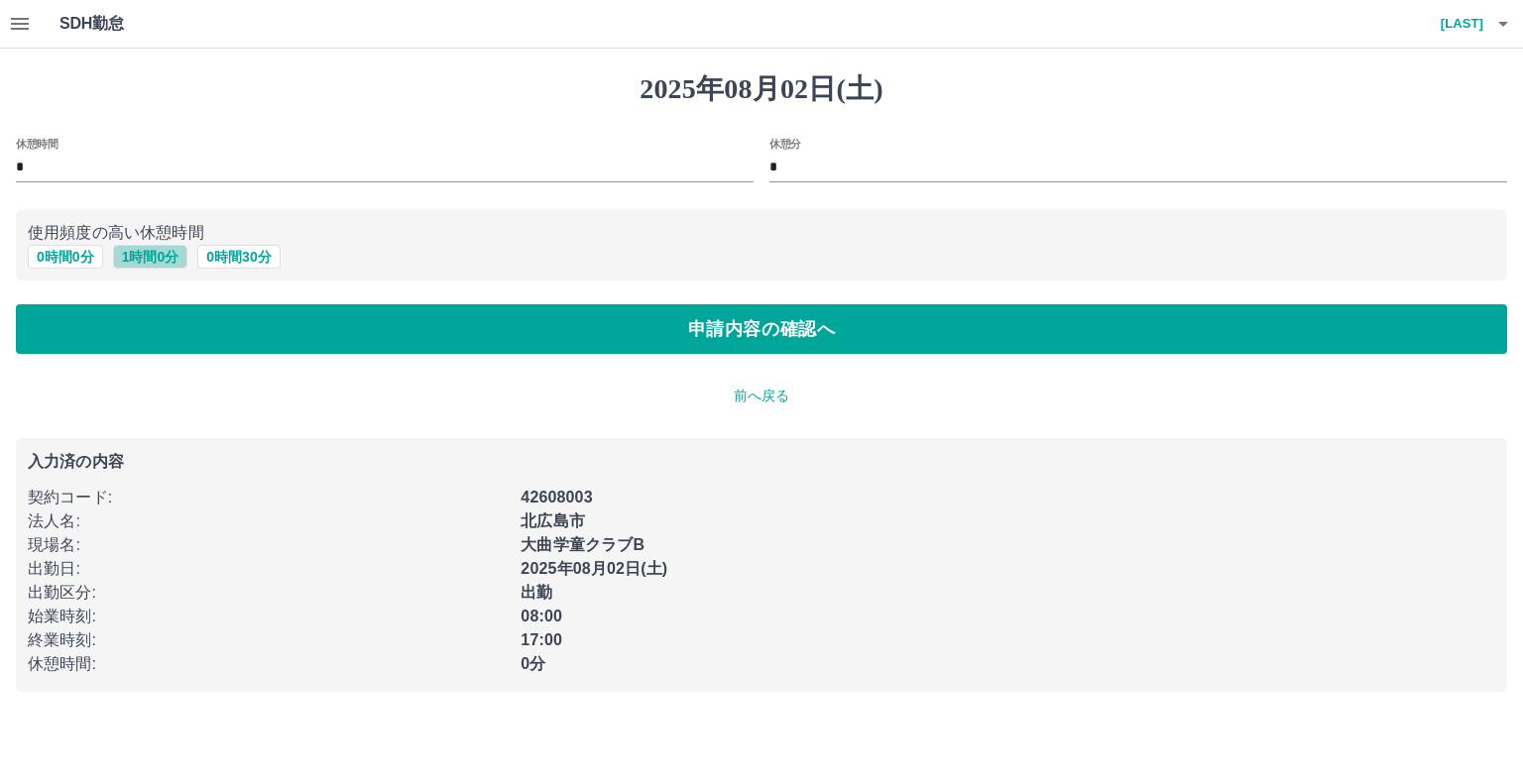 click on "1 時間 0 分" at bounding box center [151, 257] 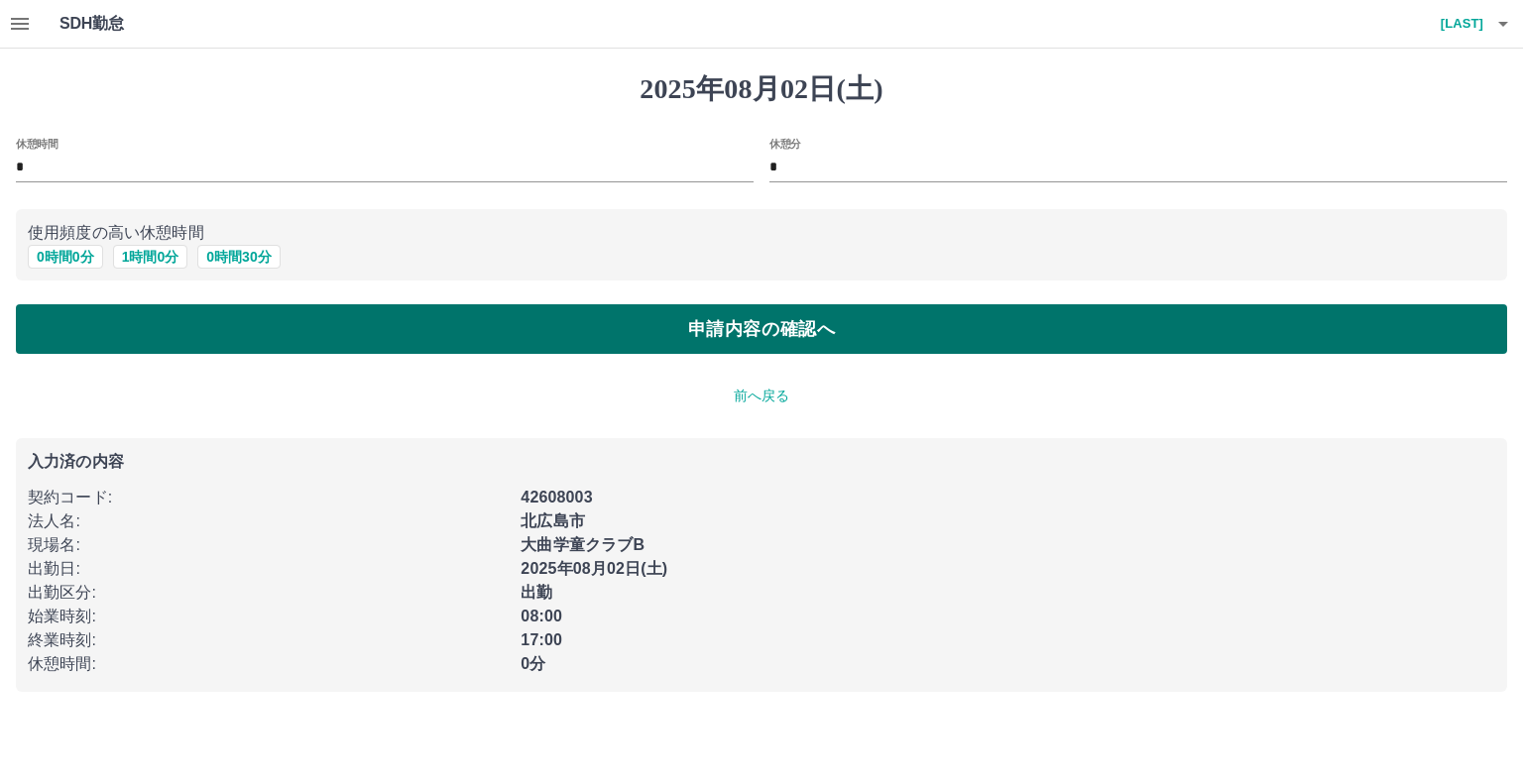 click on "申請内容の確認へ" at bounding box center (762, 329) 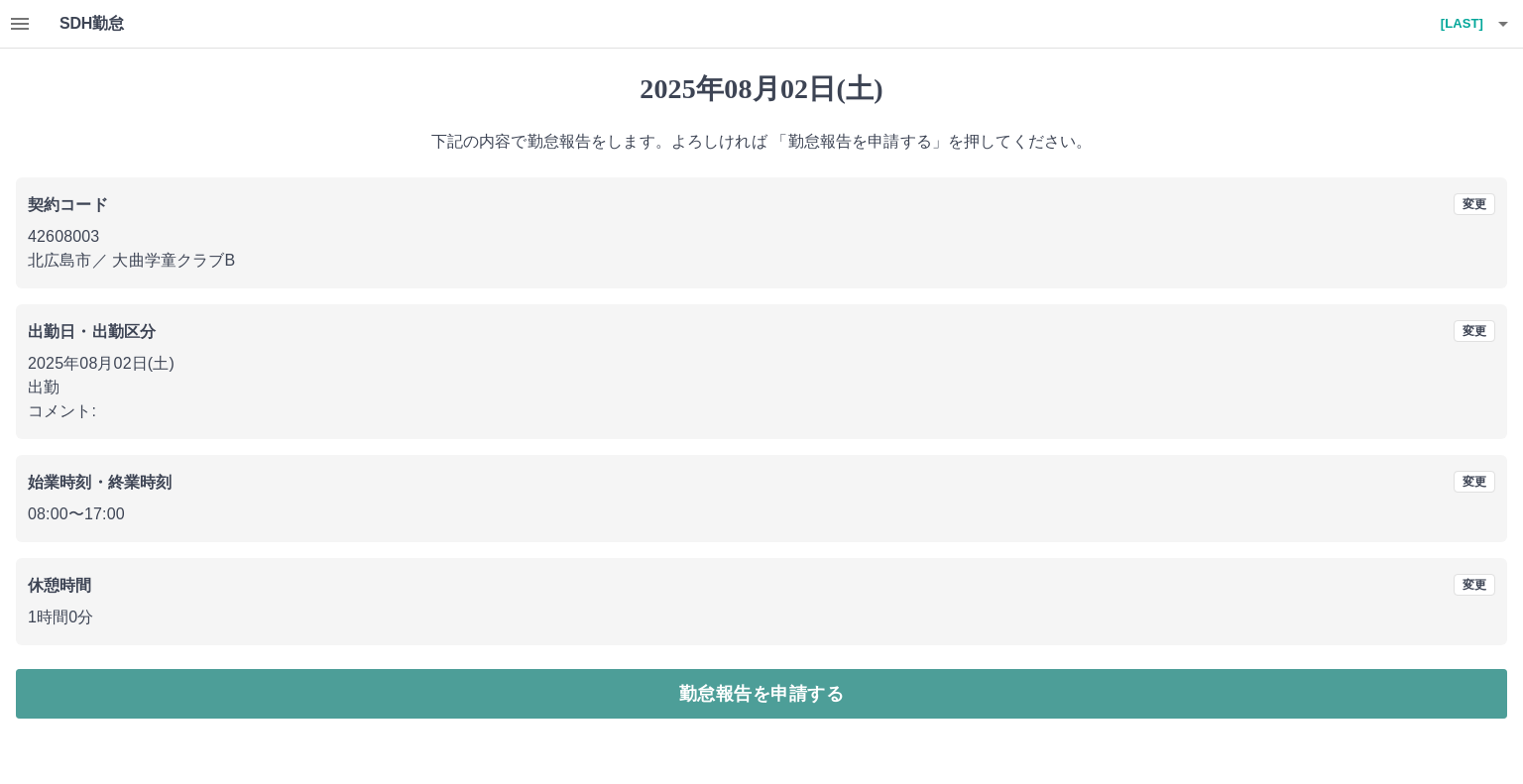 click on "勤怠報告を申請する" at bounding box center [762, 694] 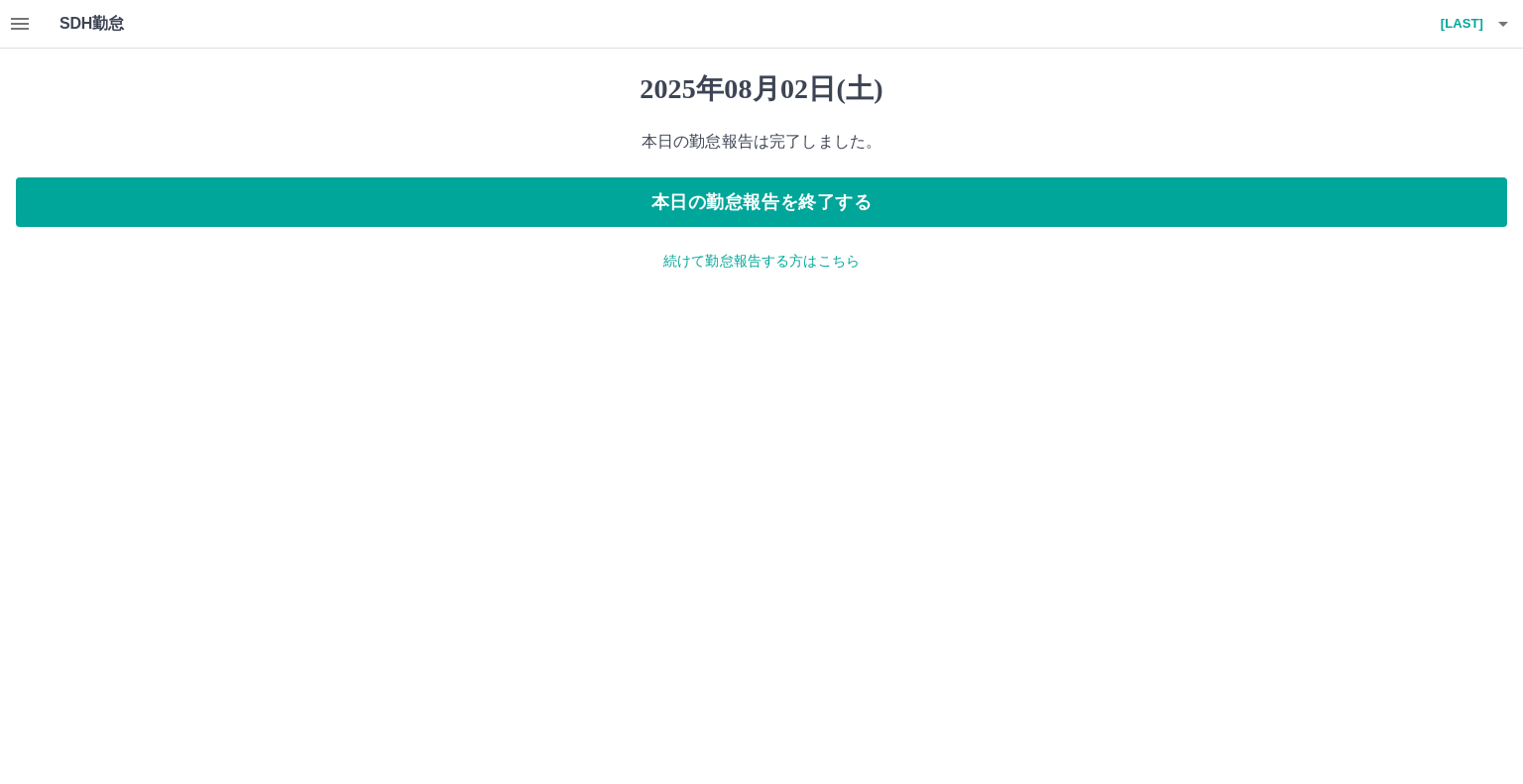 click on "続けて勤怠報告する方はこちら" at bounding box center [762, 261] 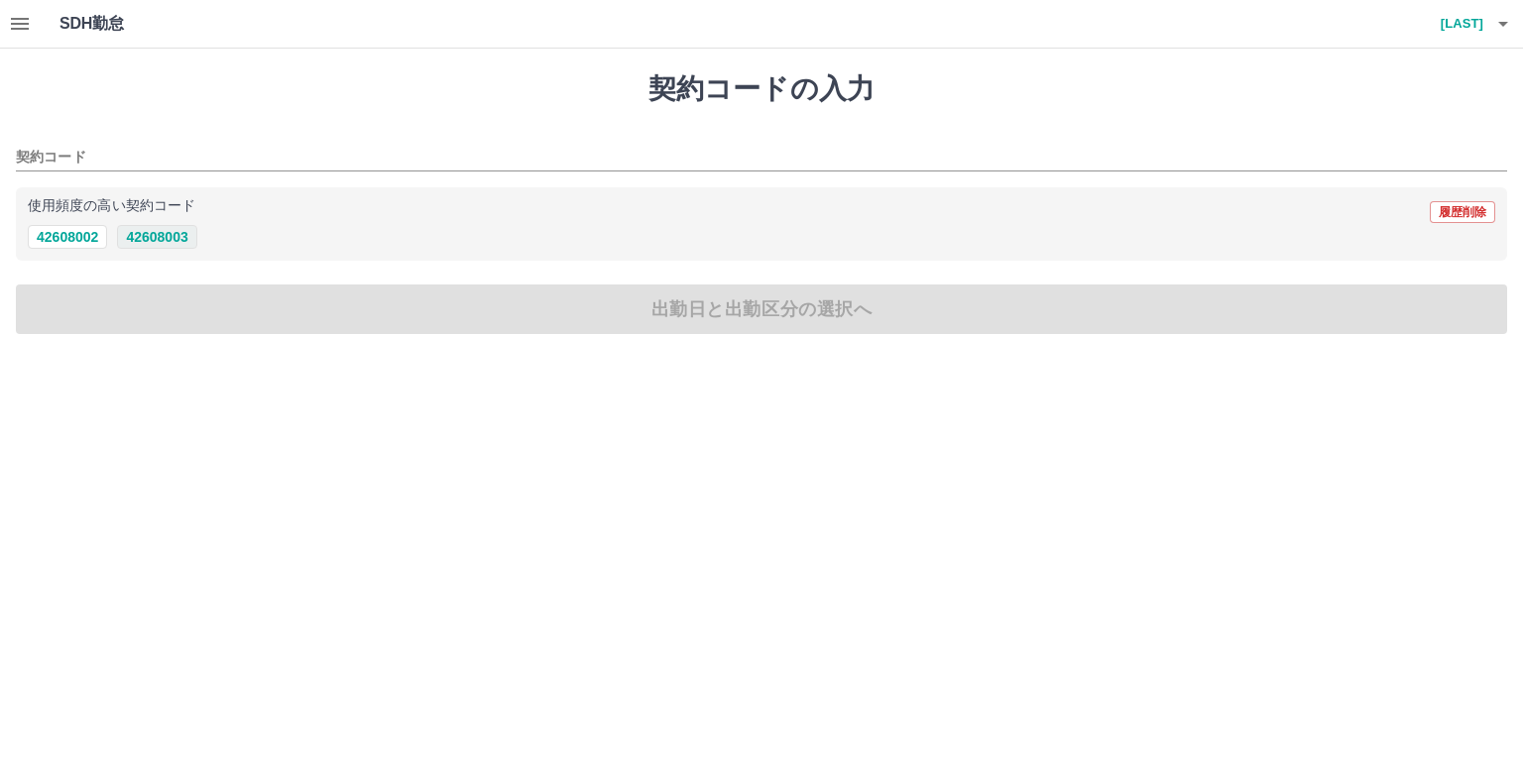 click on "42608003" at bounding box center (157, 237) 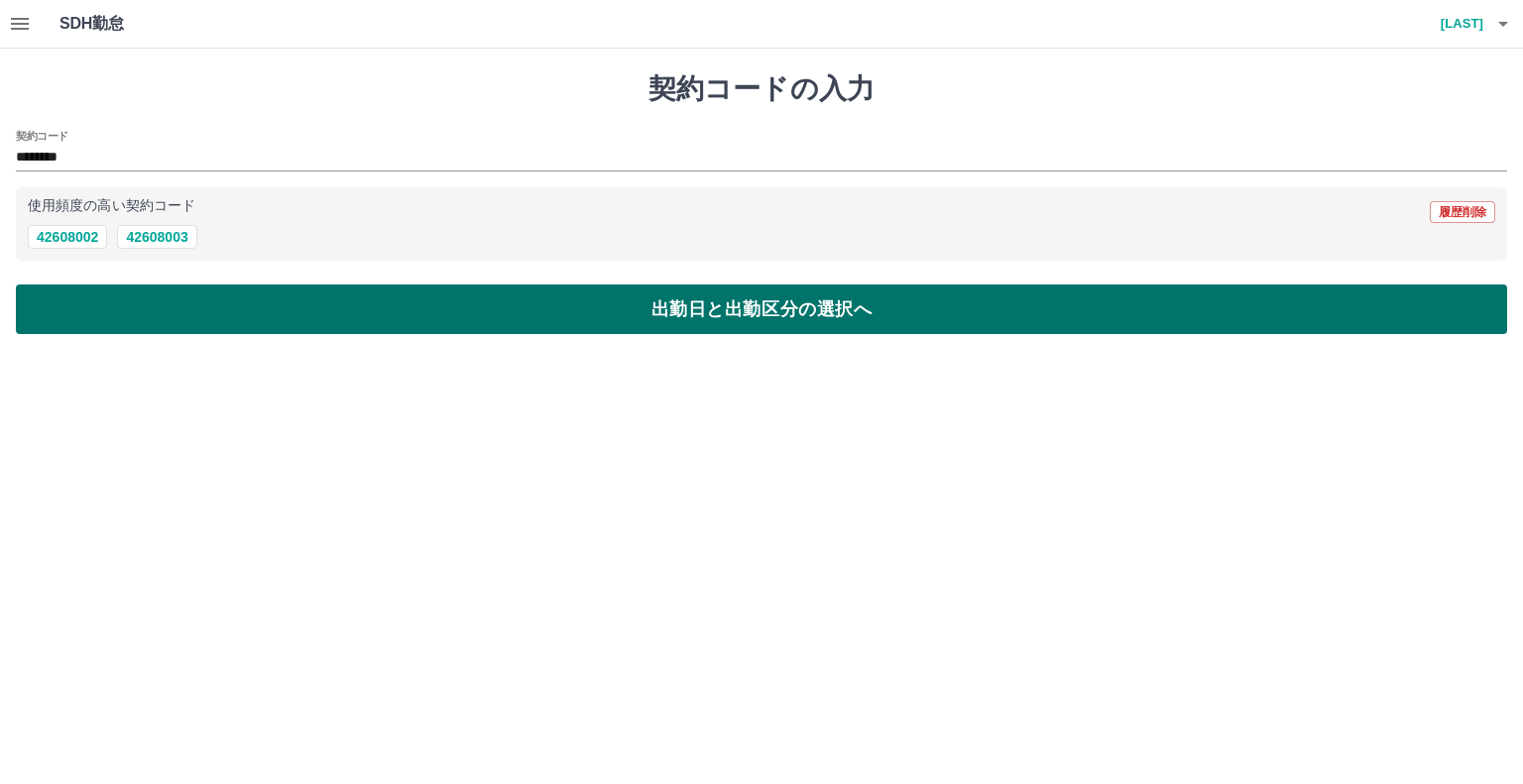 click on "出勤日と出勤区分の選択へ" at bounding box center (762, 309) 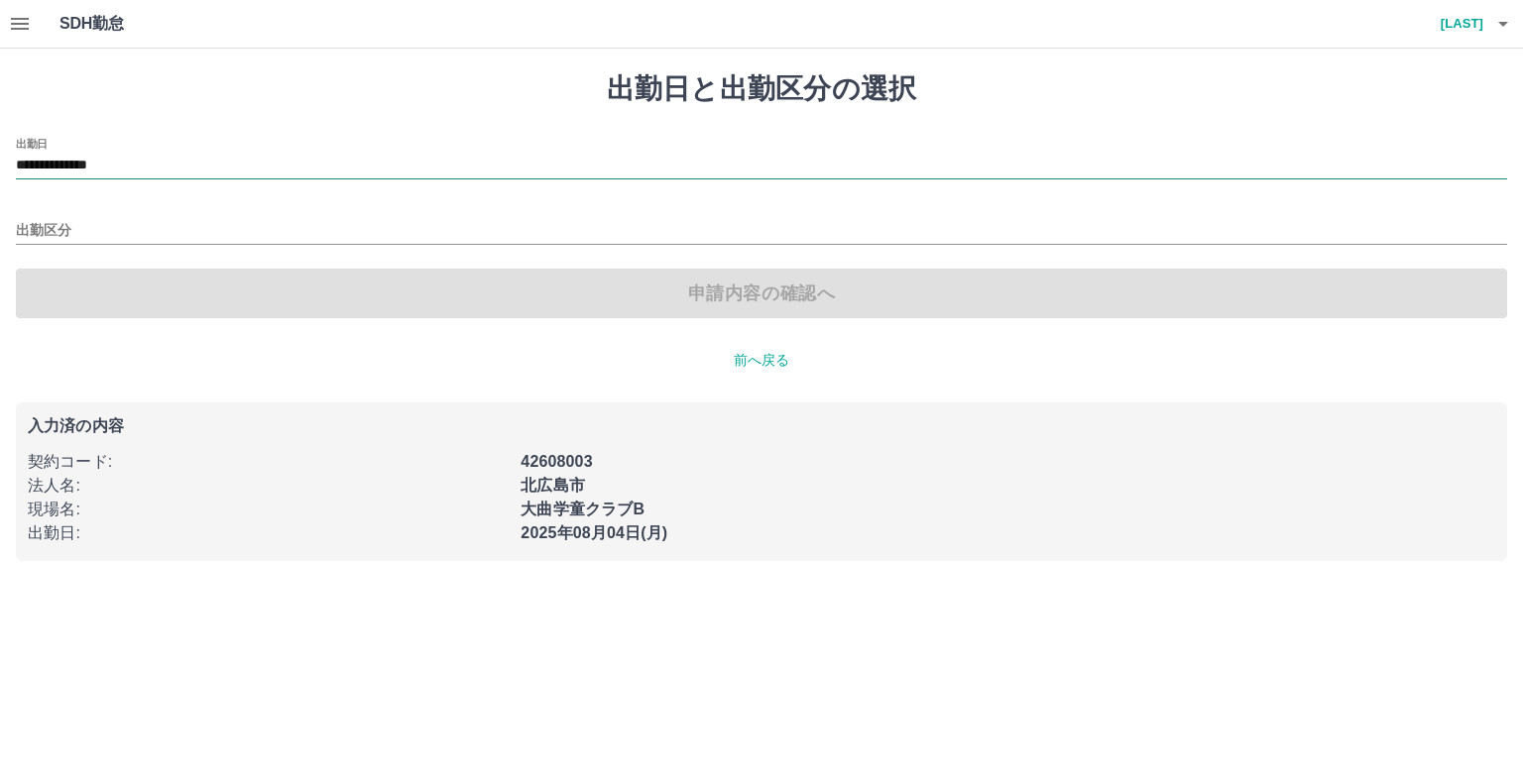 click on "**********" at bounding box center (762, 166) 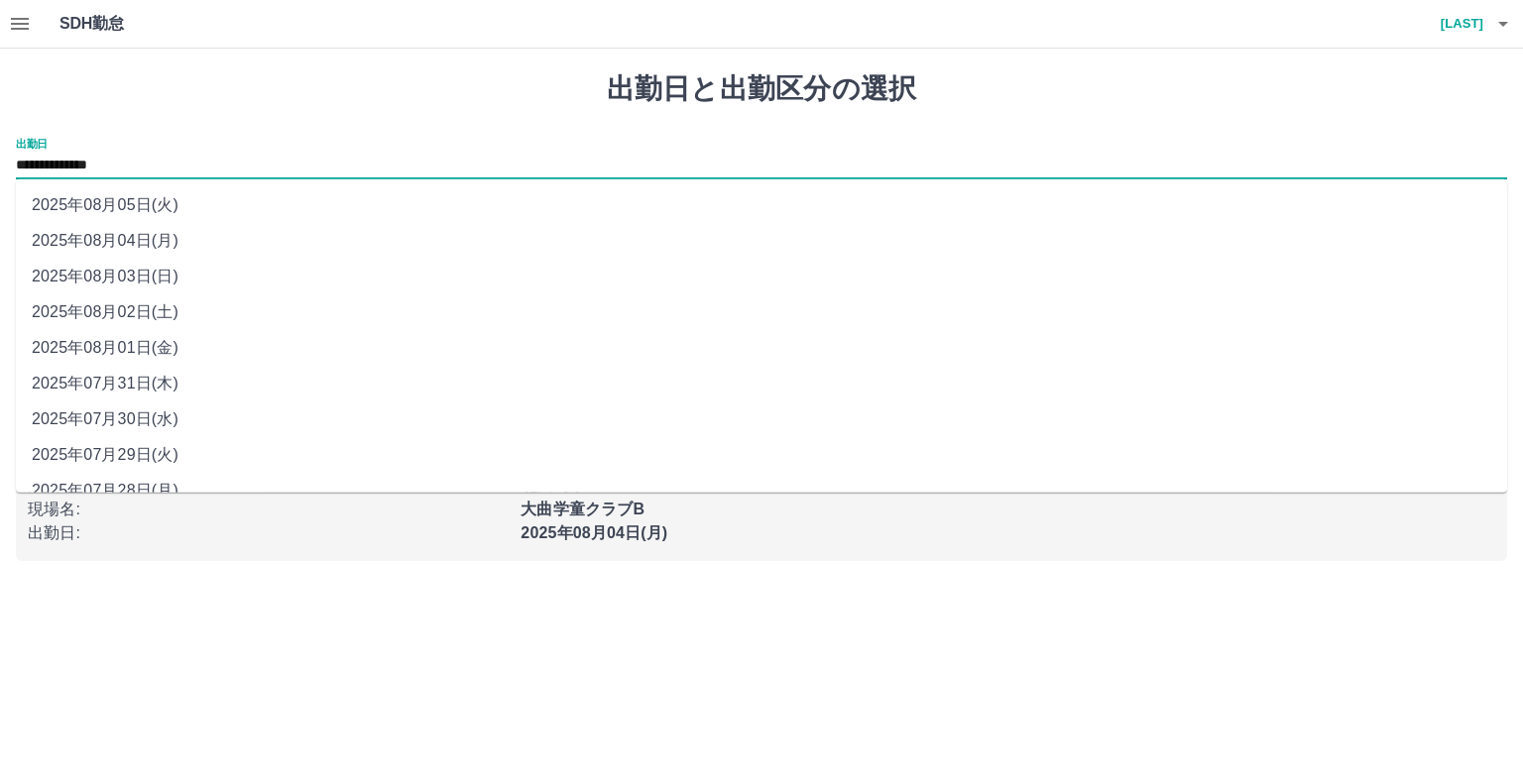 click on "2025年08月03日(日)" at bounding box center [762, 277] 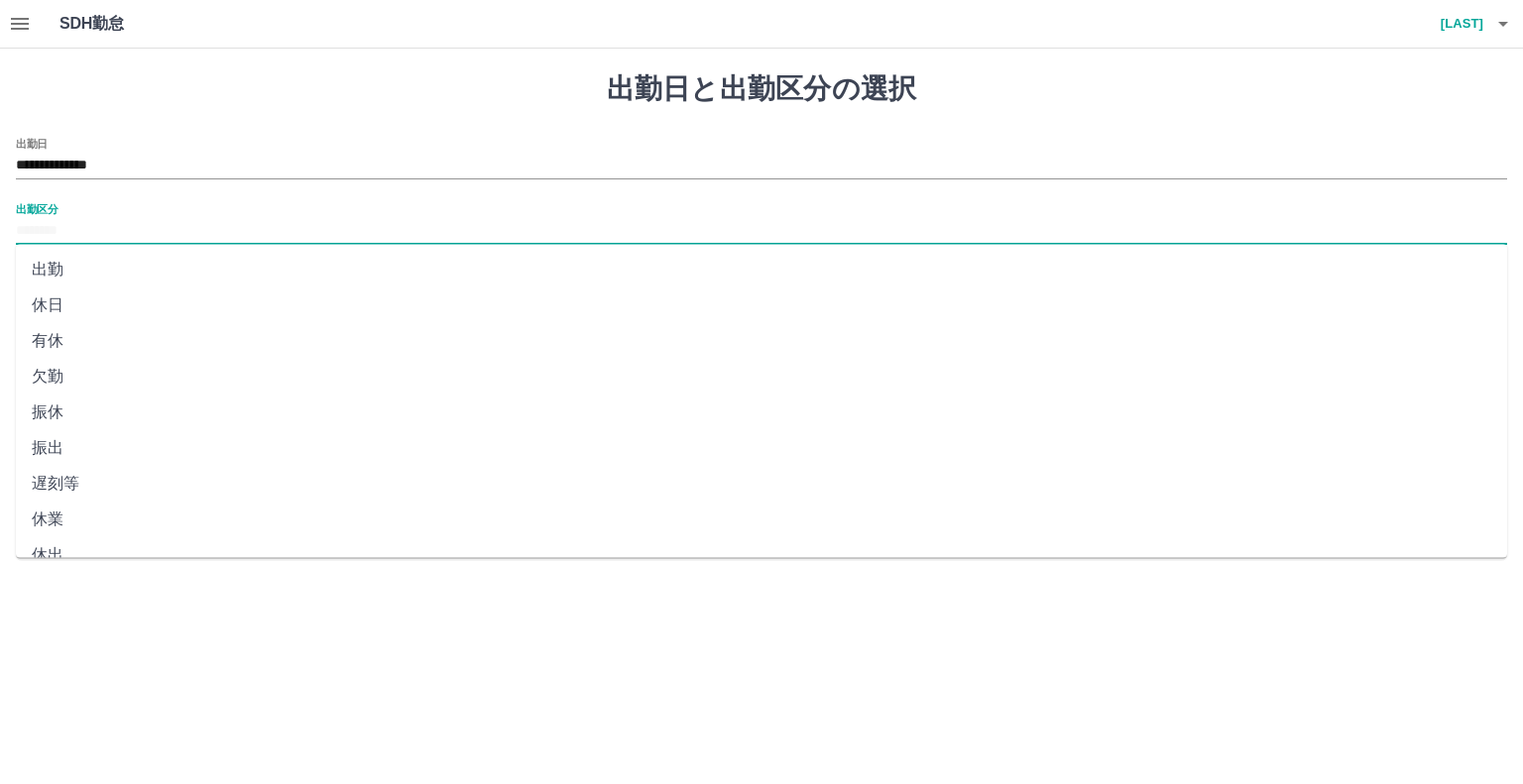 click on "出勤区分" at bounding box center (762, 231) 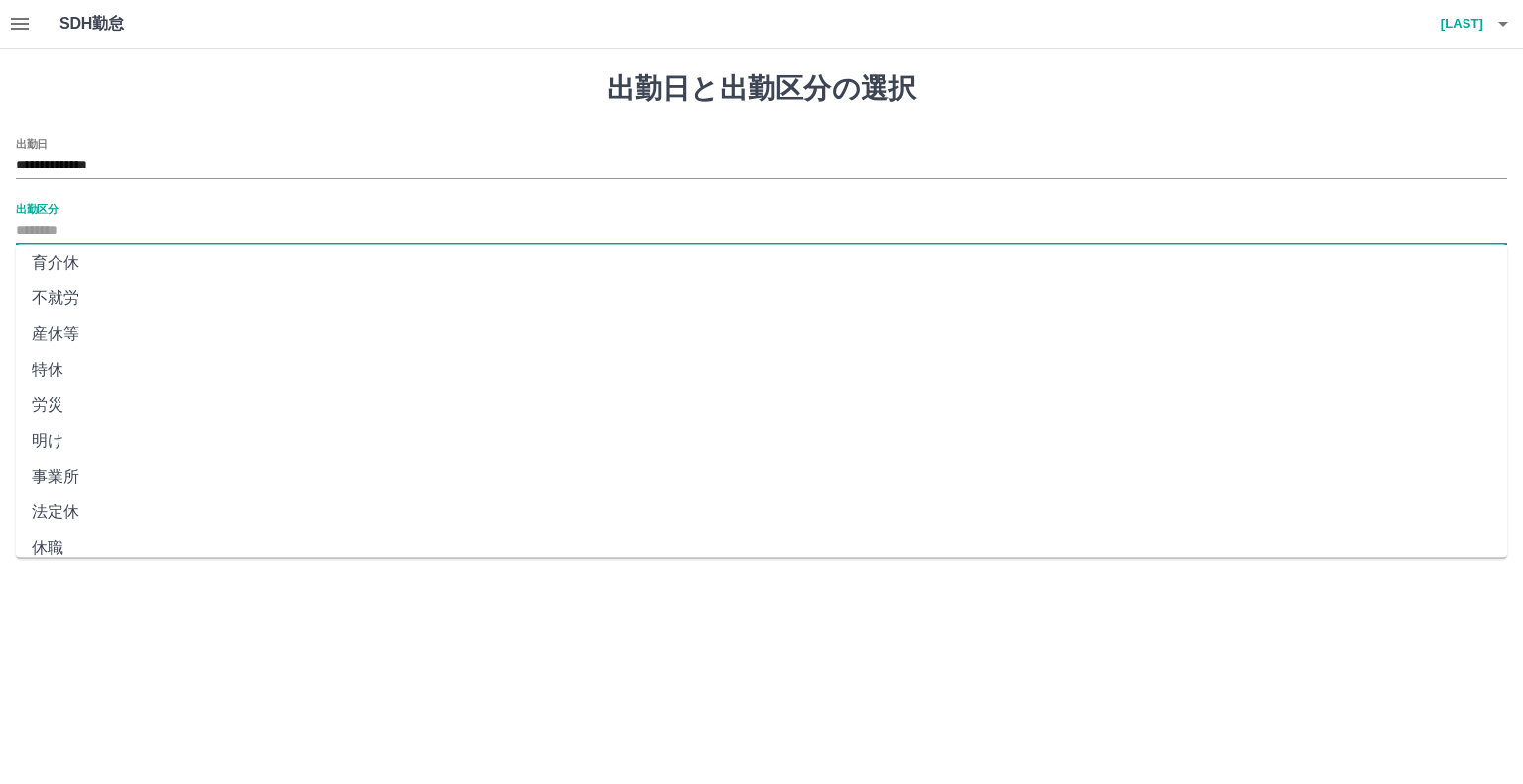 scroll, scrollTop: 344, scrollLeft: 0, axis: vertical 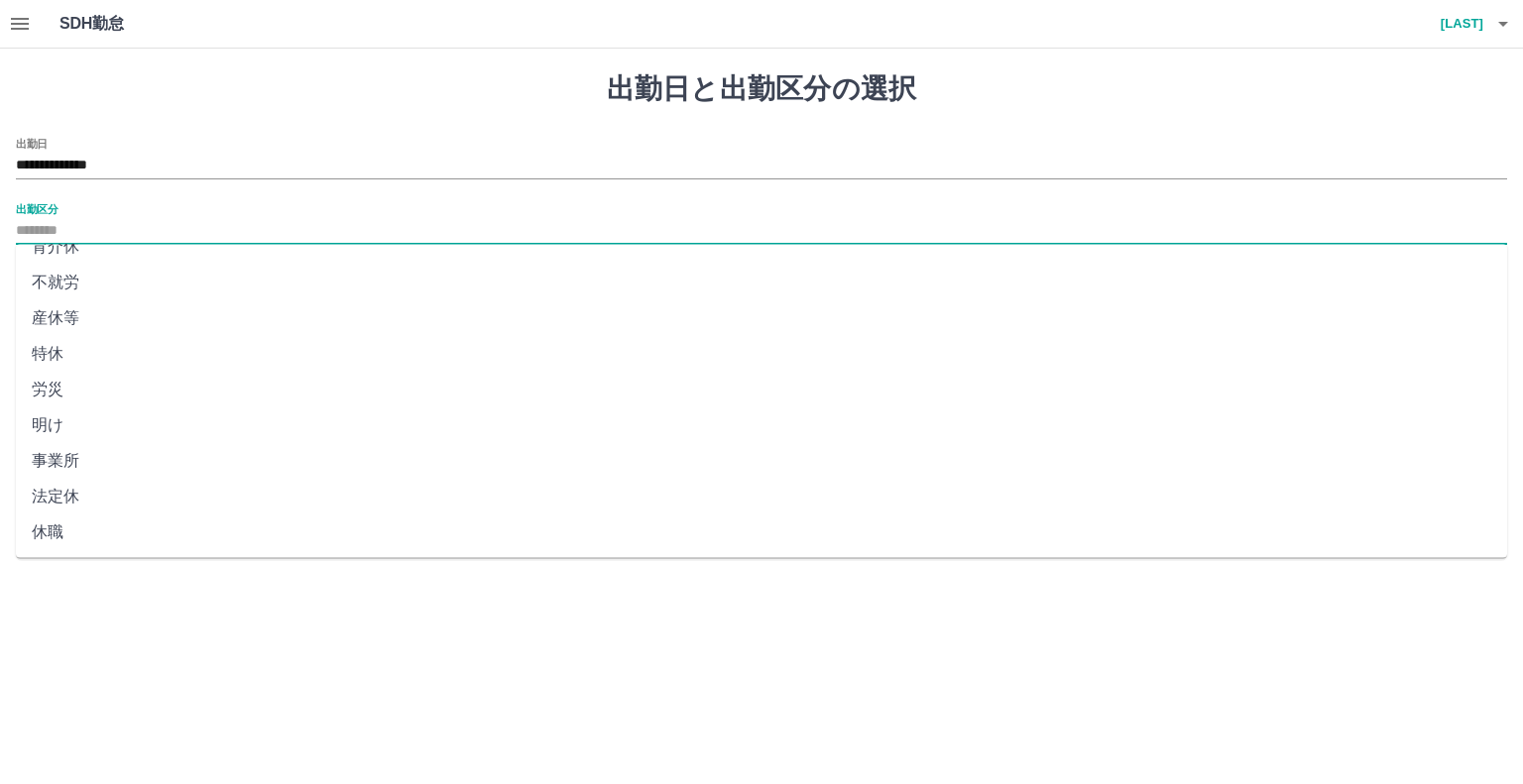 click on "法定休" at bounding box center (762, 497) 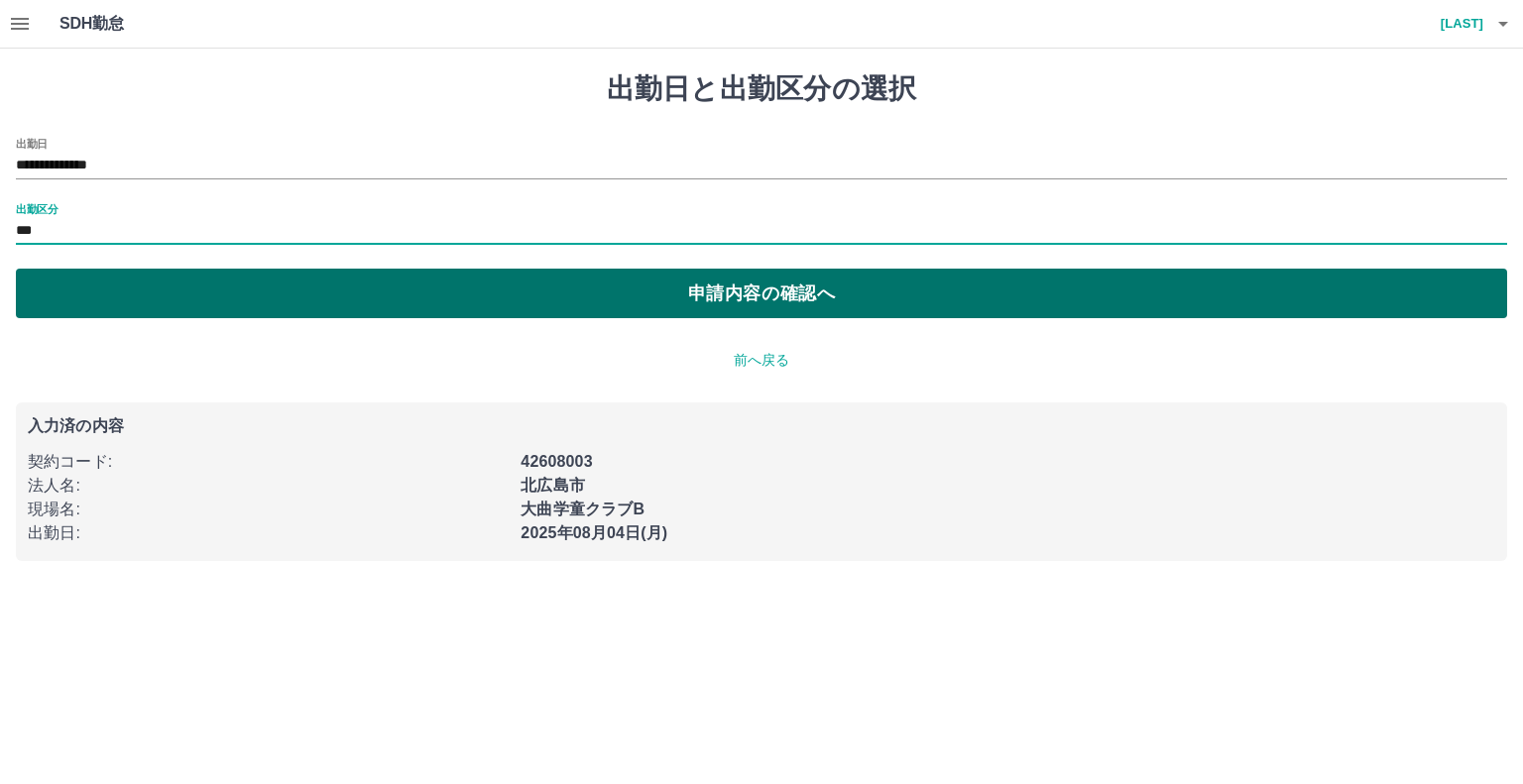 click on "申請内容の確認へ" at bounding box center [762, 293] 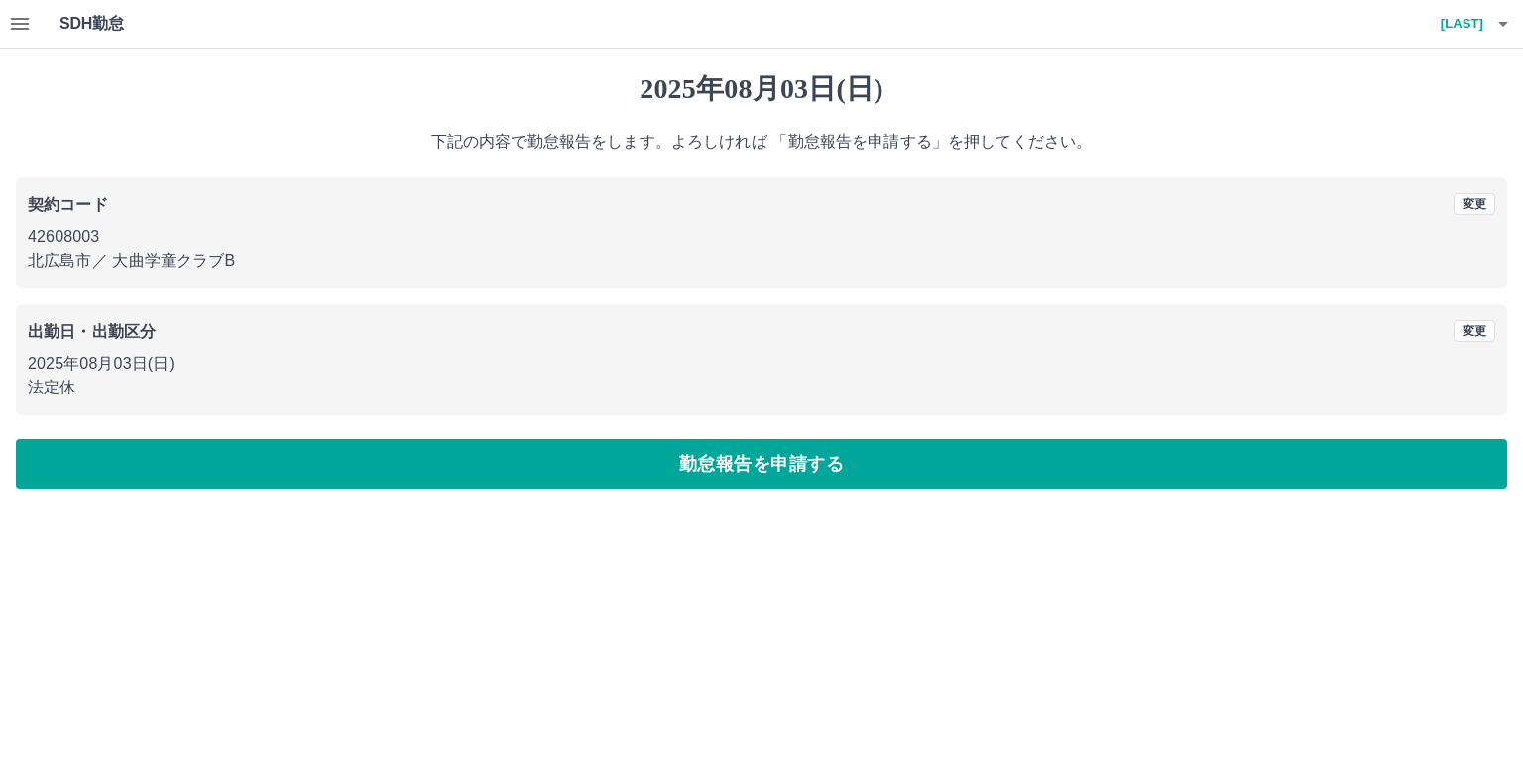 click on "勤怠報告を申請する" at bounding box center [762, 464] 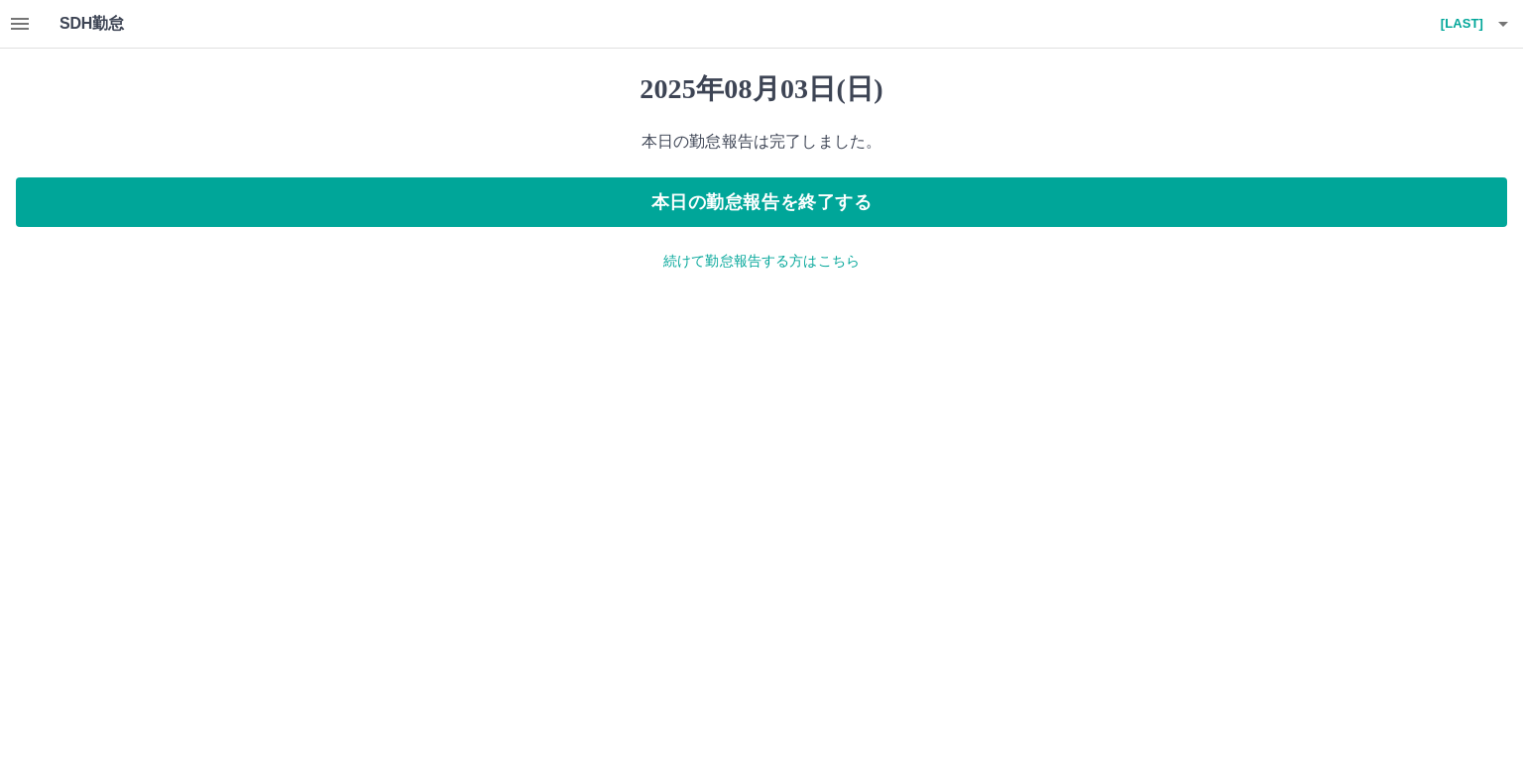 click on "続けて勤怠報告する方はこちら" at bounding box center [762, 261] 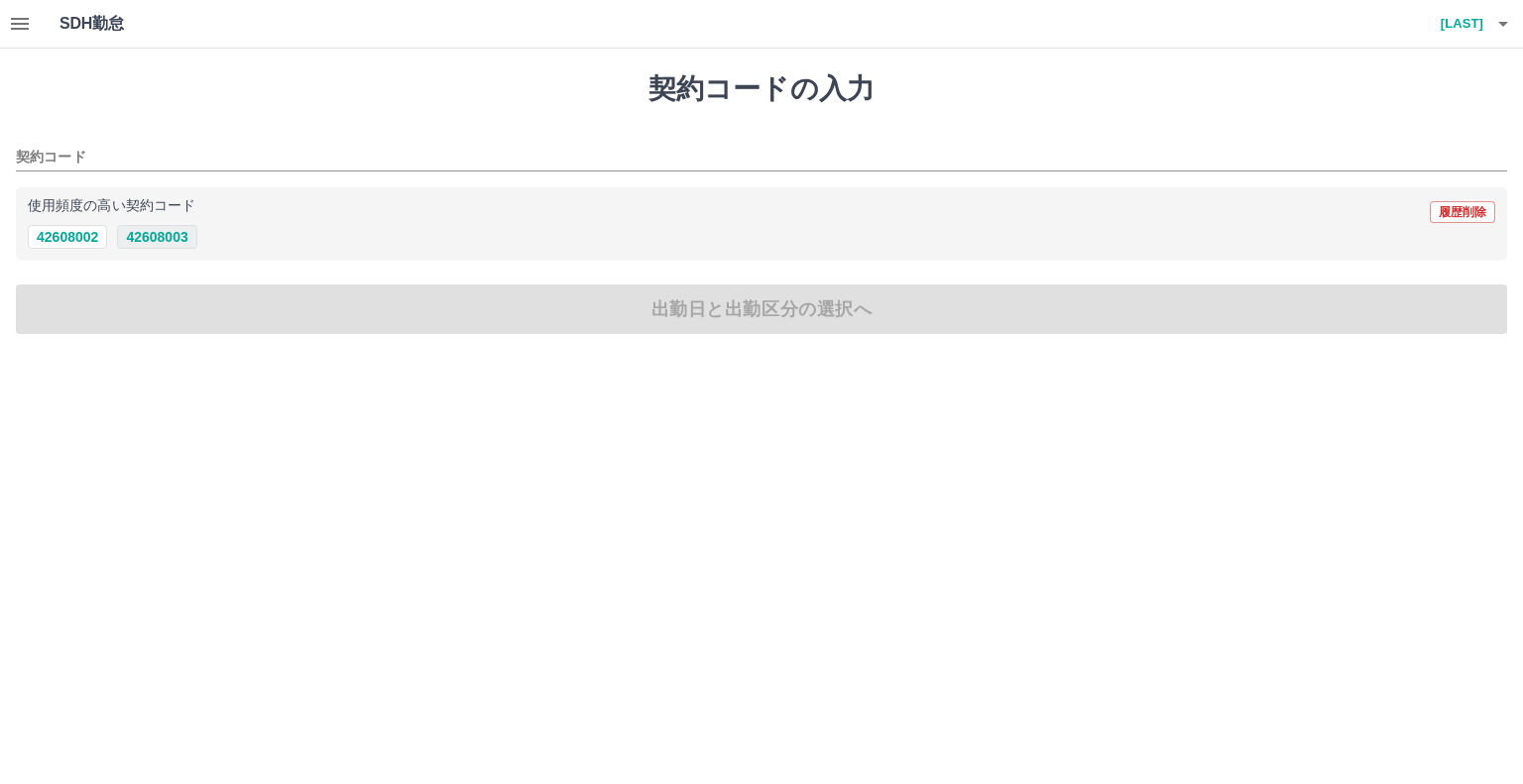 click on "42608003" at bounding box center (157, 237) 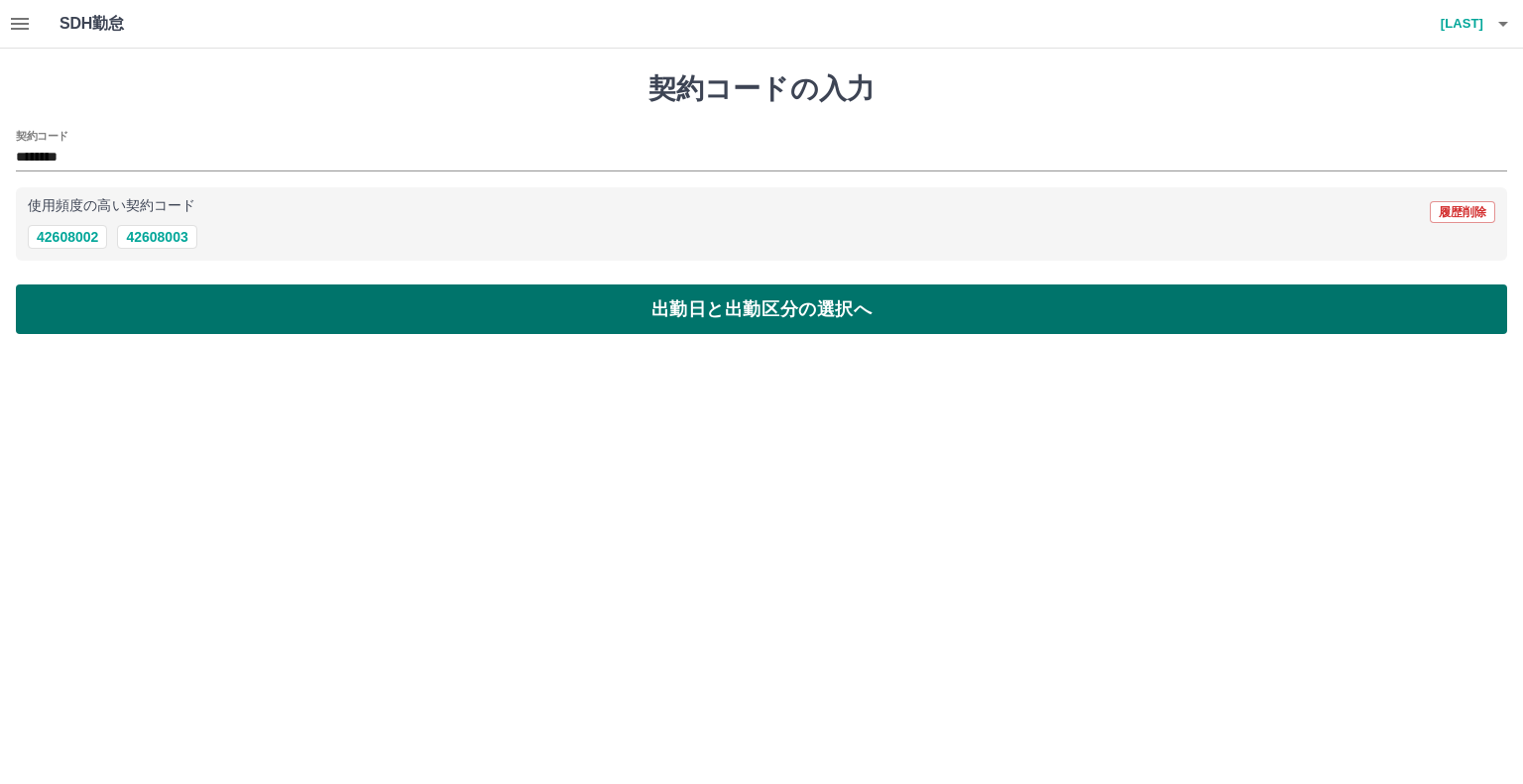 click on "出勤日と出勤区分の選択へ" at bounding box center (762, 309) 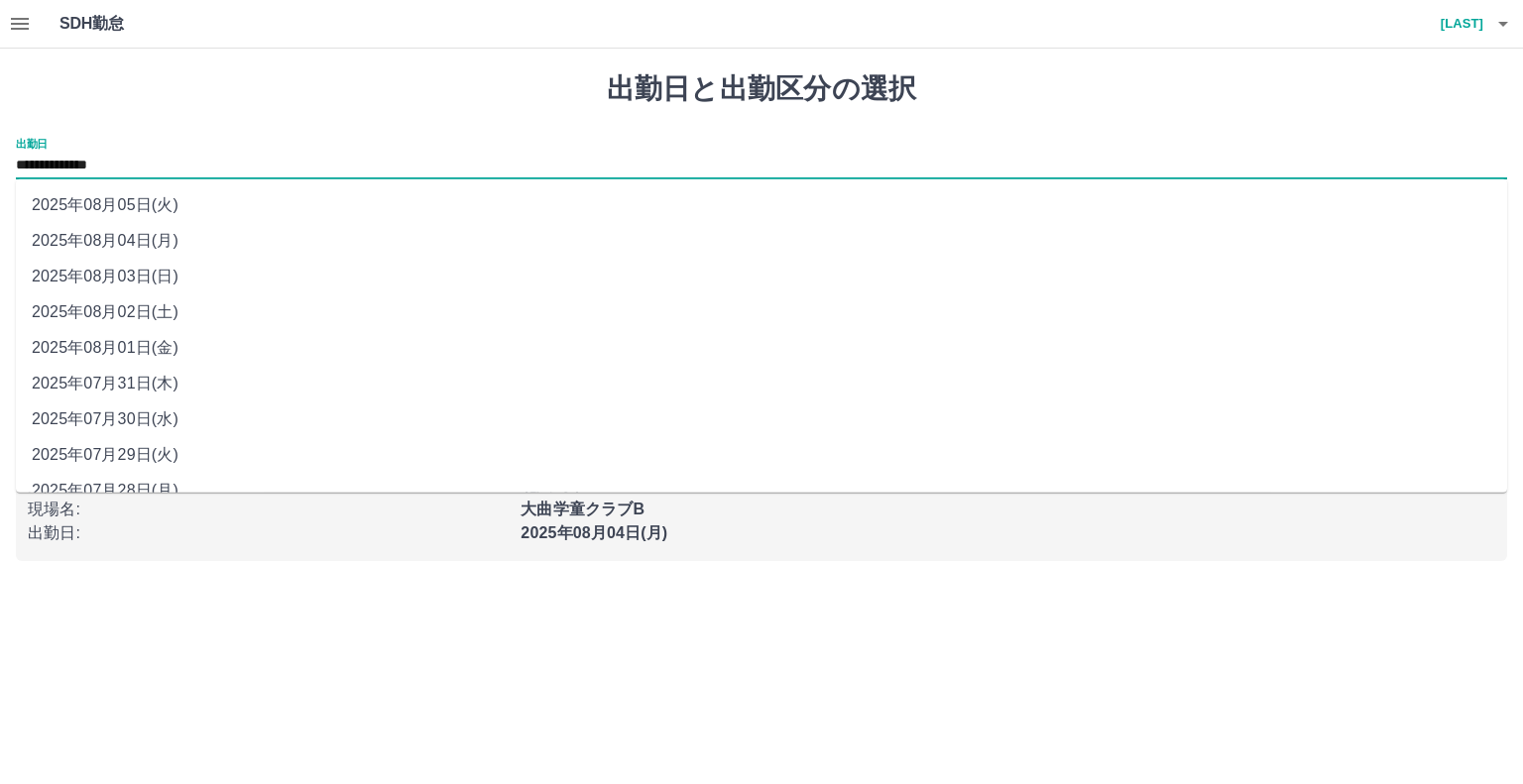 click on "**********" at bounding box center [762, 166] 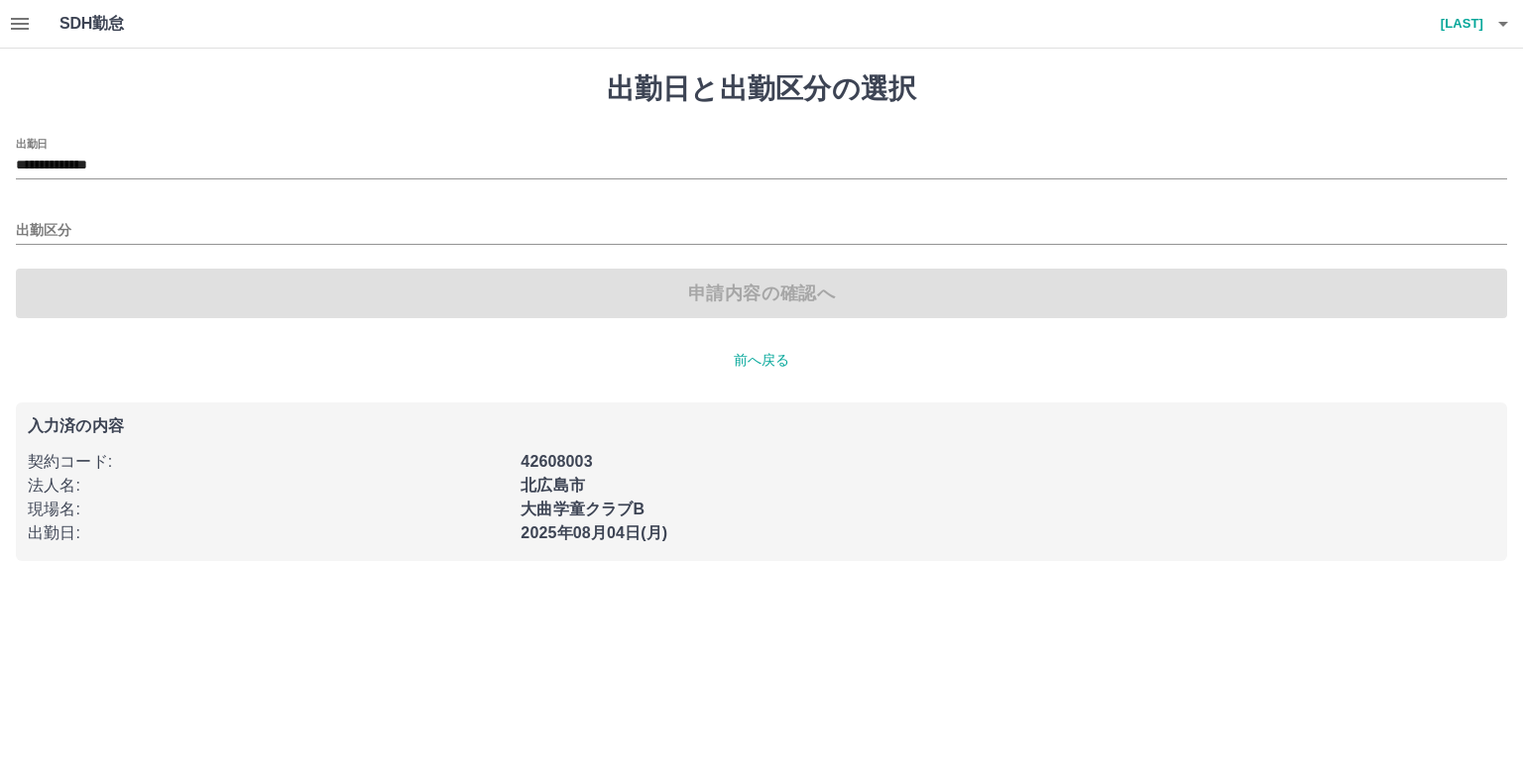click on "出勤日と出勤区分の選択" at bounding box center (762, 89) 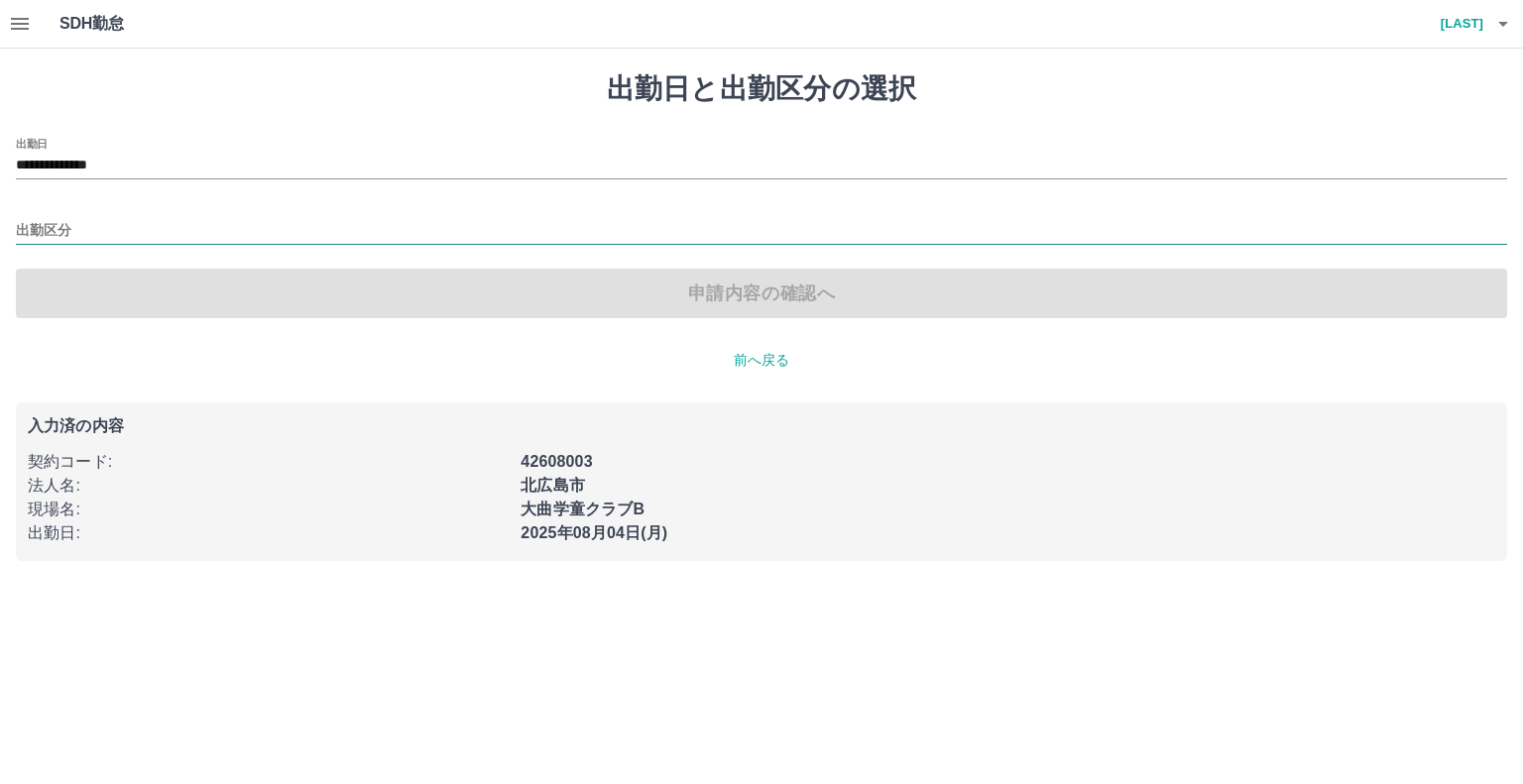click on "出勤区分" at bounding box center (762, 231) 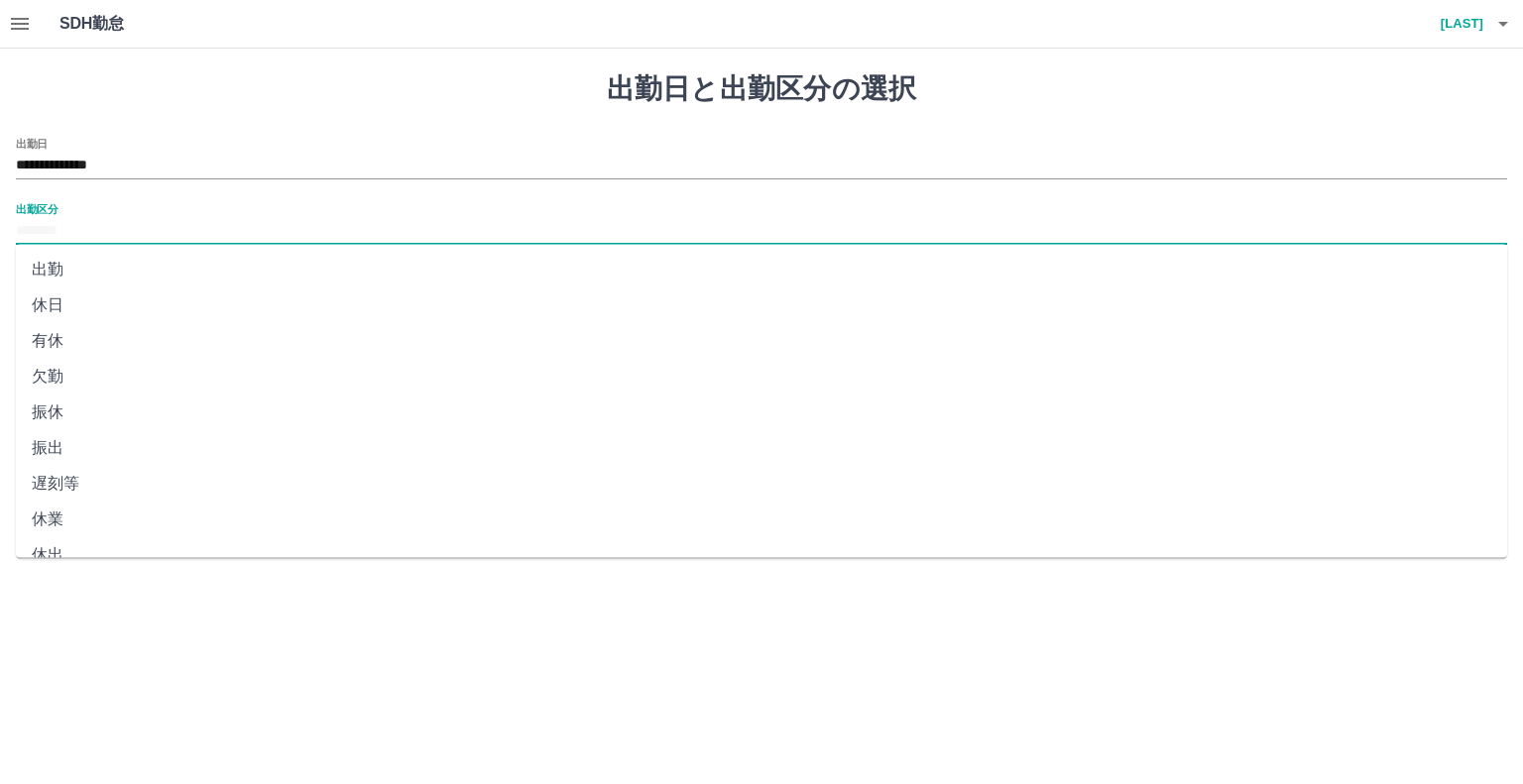 click on "出勤" at bounding box center [762, 270] 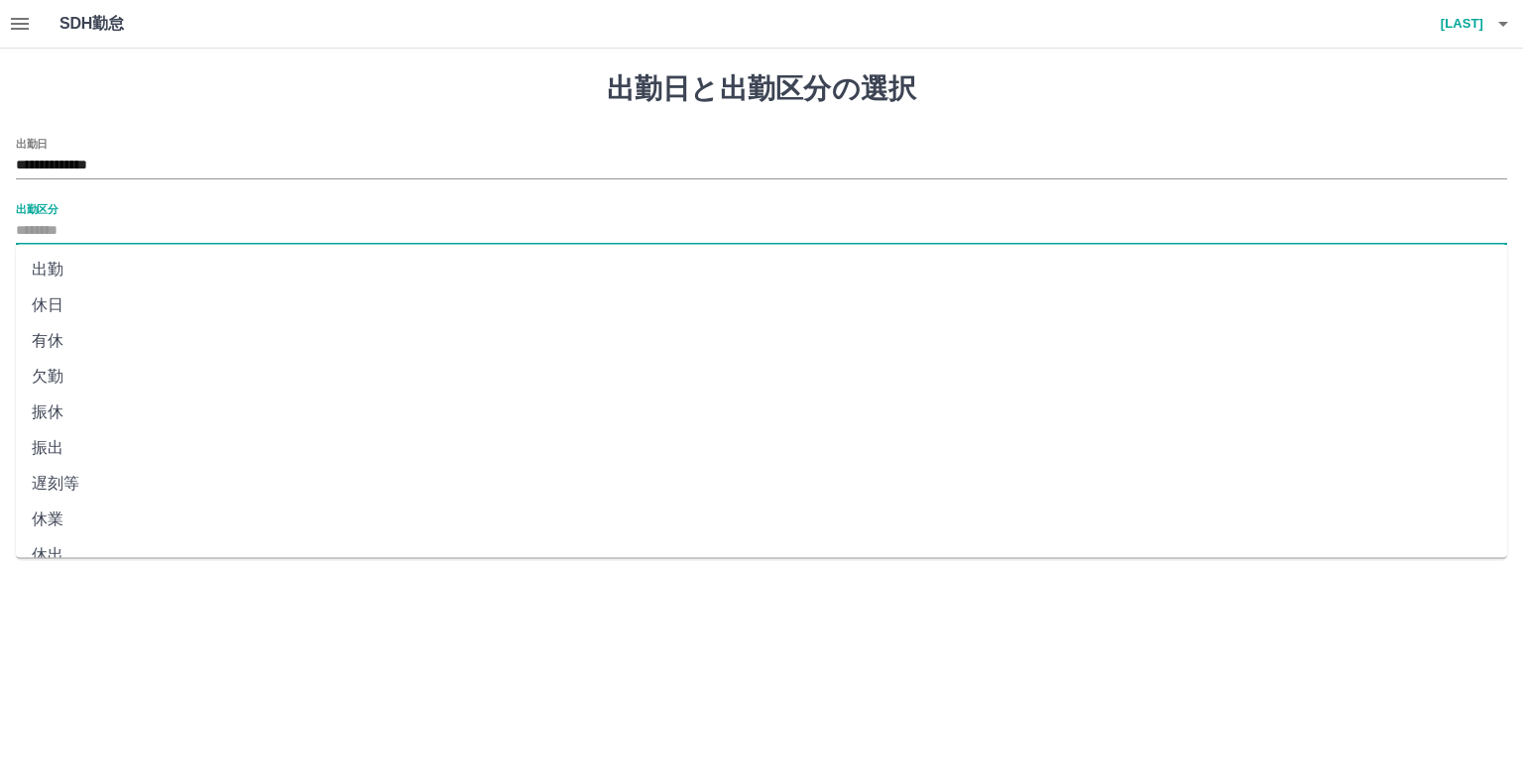 type on "**" 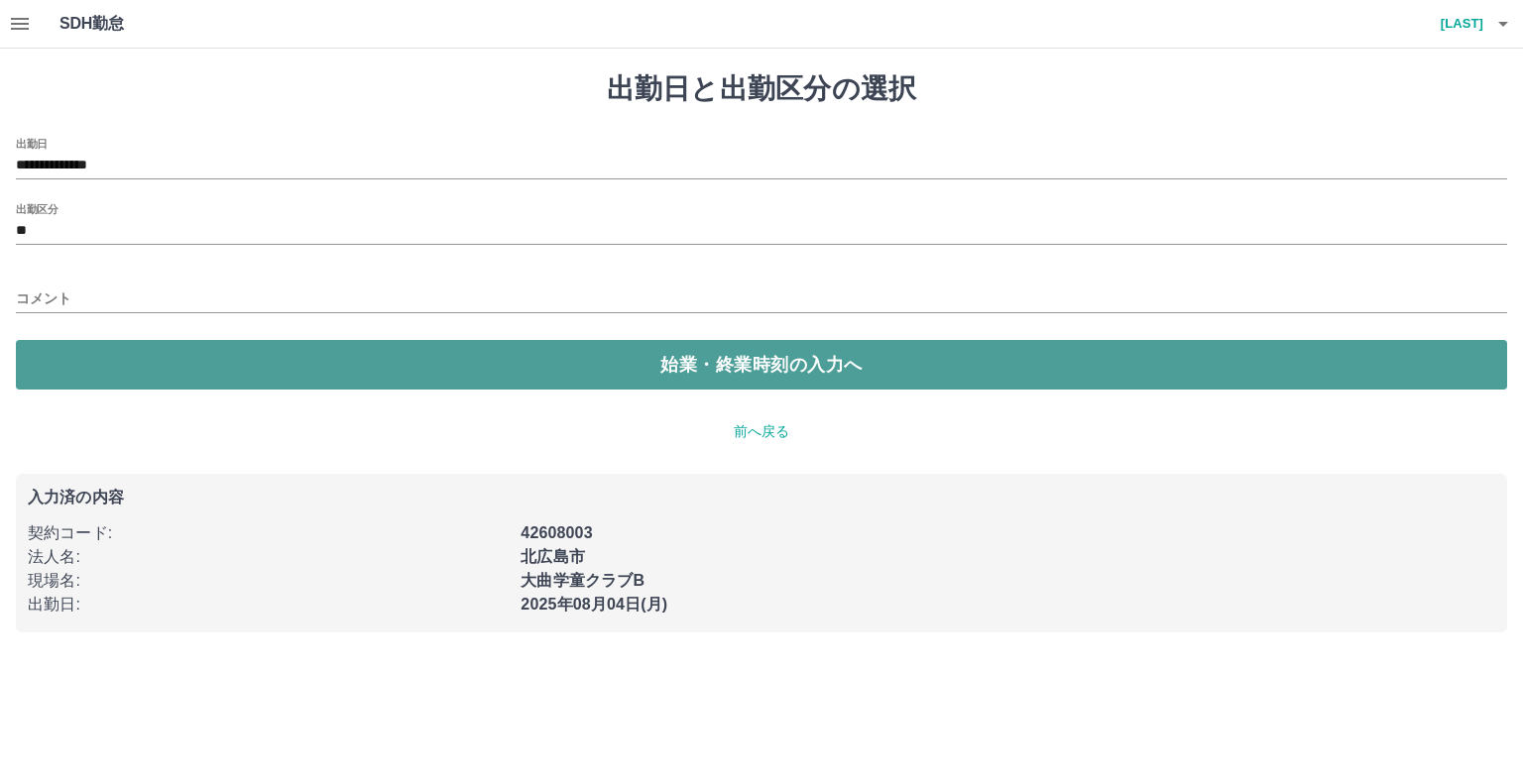 click on "始業・終業時刻の入力へ" at bounding box center (762, 365) 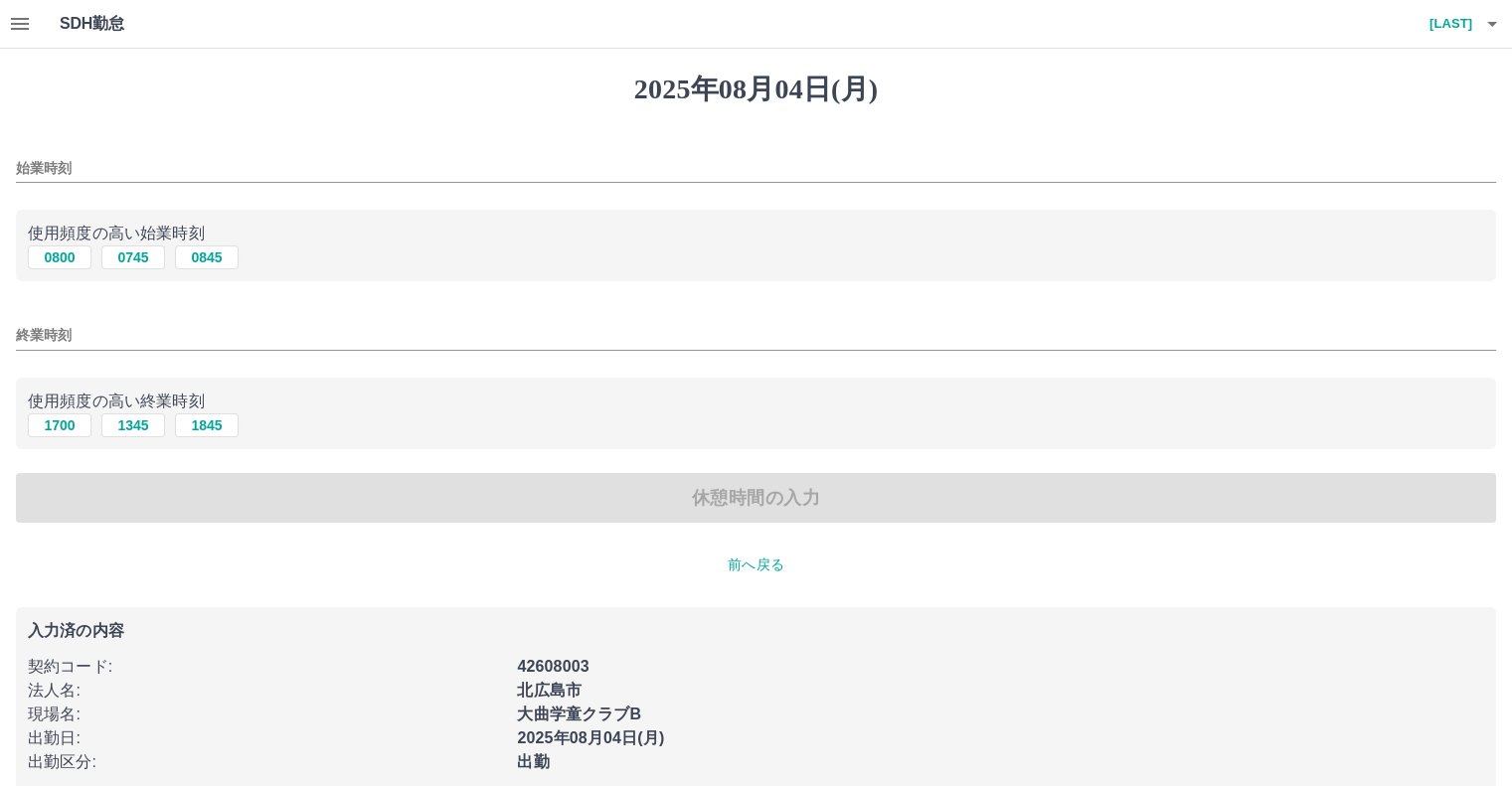click on "始業時刻" at bounding box center (756, 168) 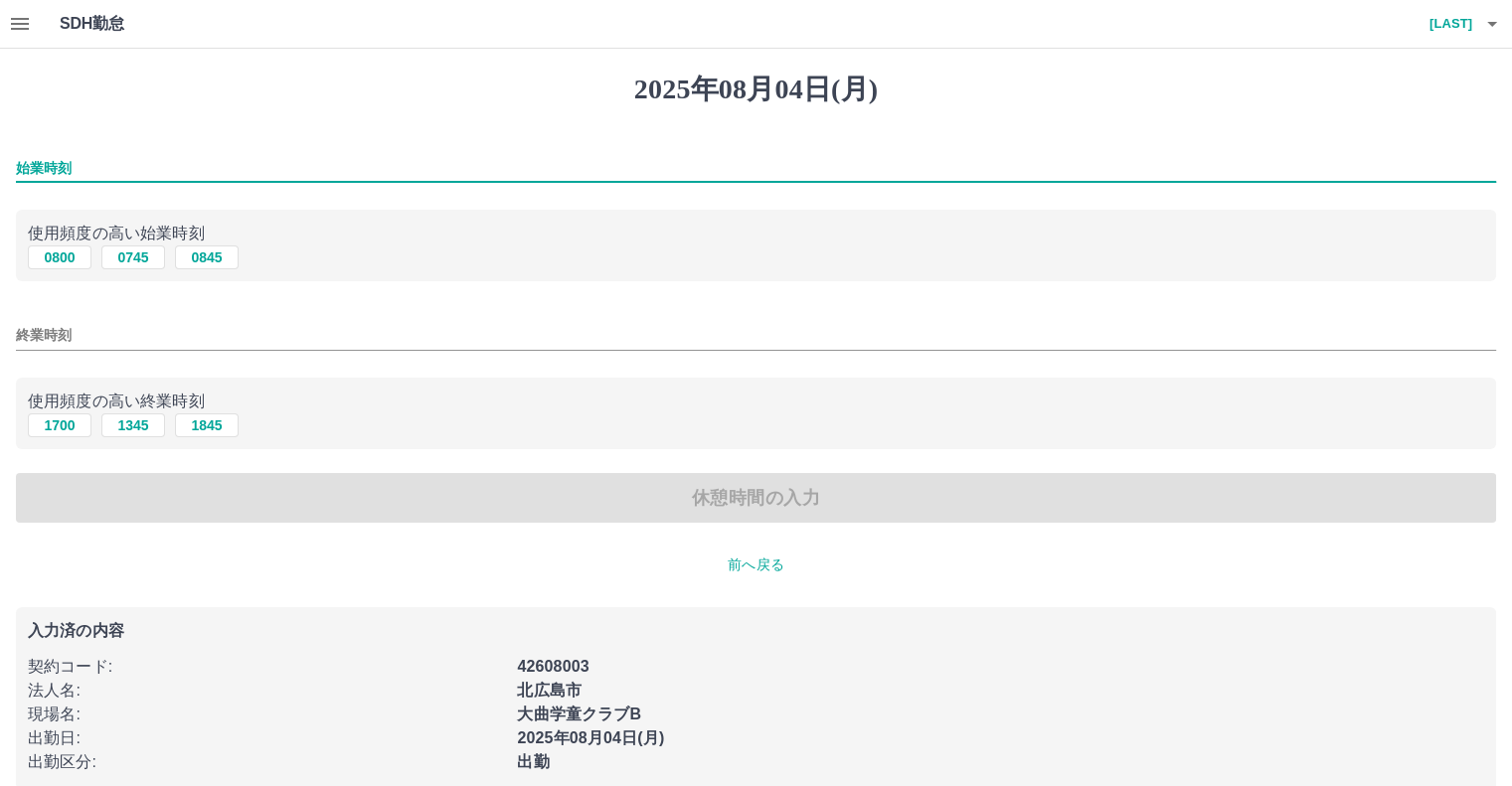type on "****" 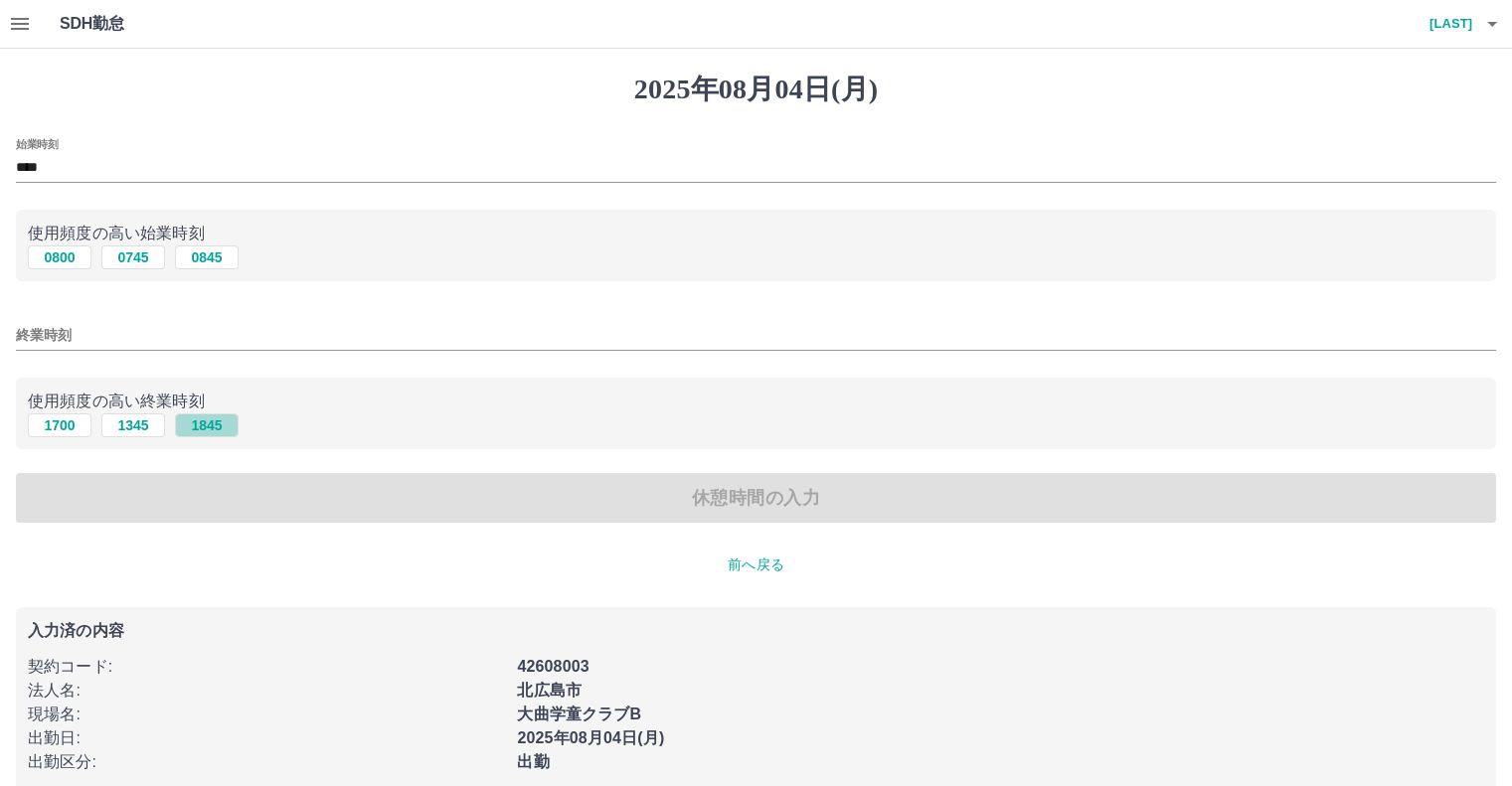 click on "1845" at bounding box center (207, 425) 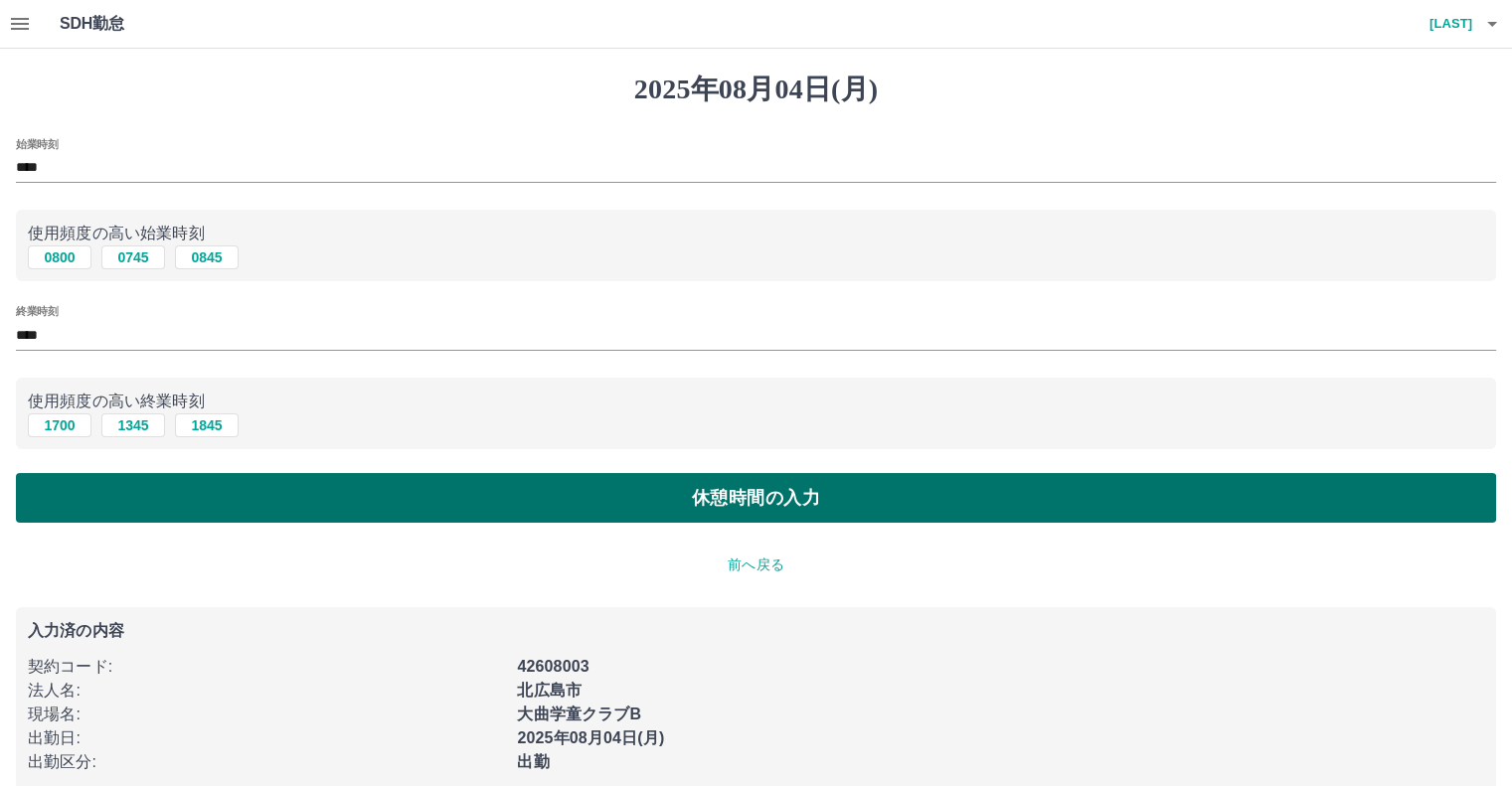click on "休憩時間の入力" at bounding box center [756, 498] 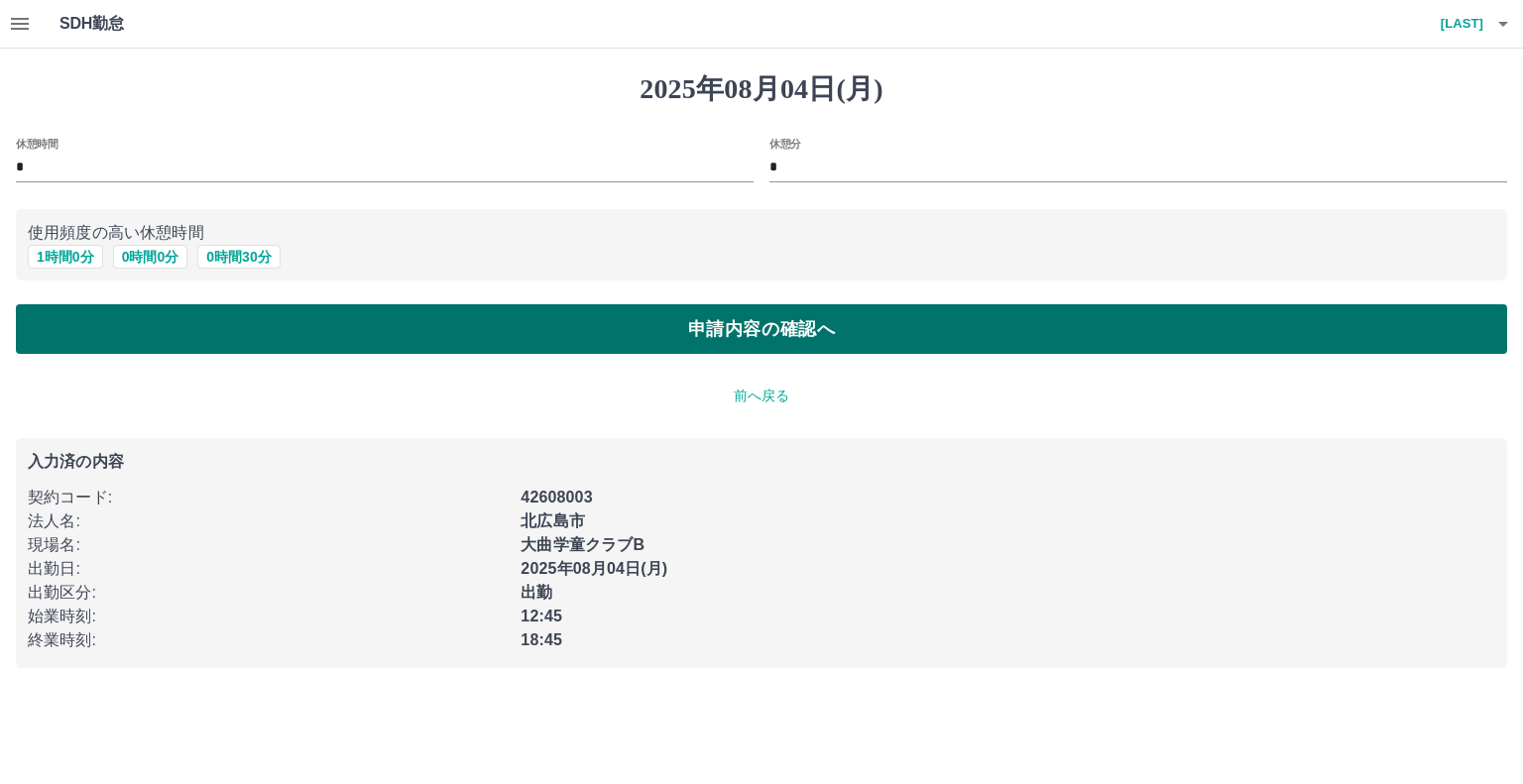 click on "申請内容の確認へ" at bounding box center [762, 329] 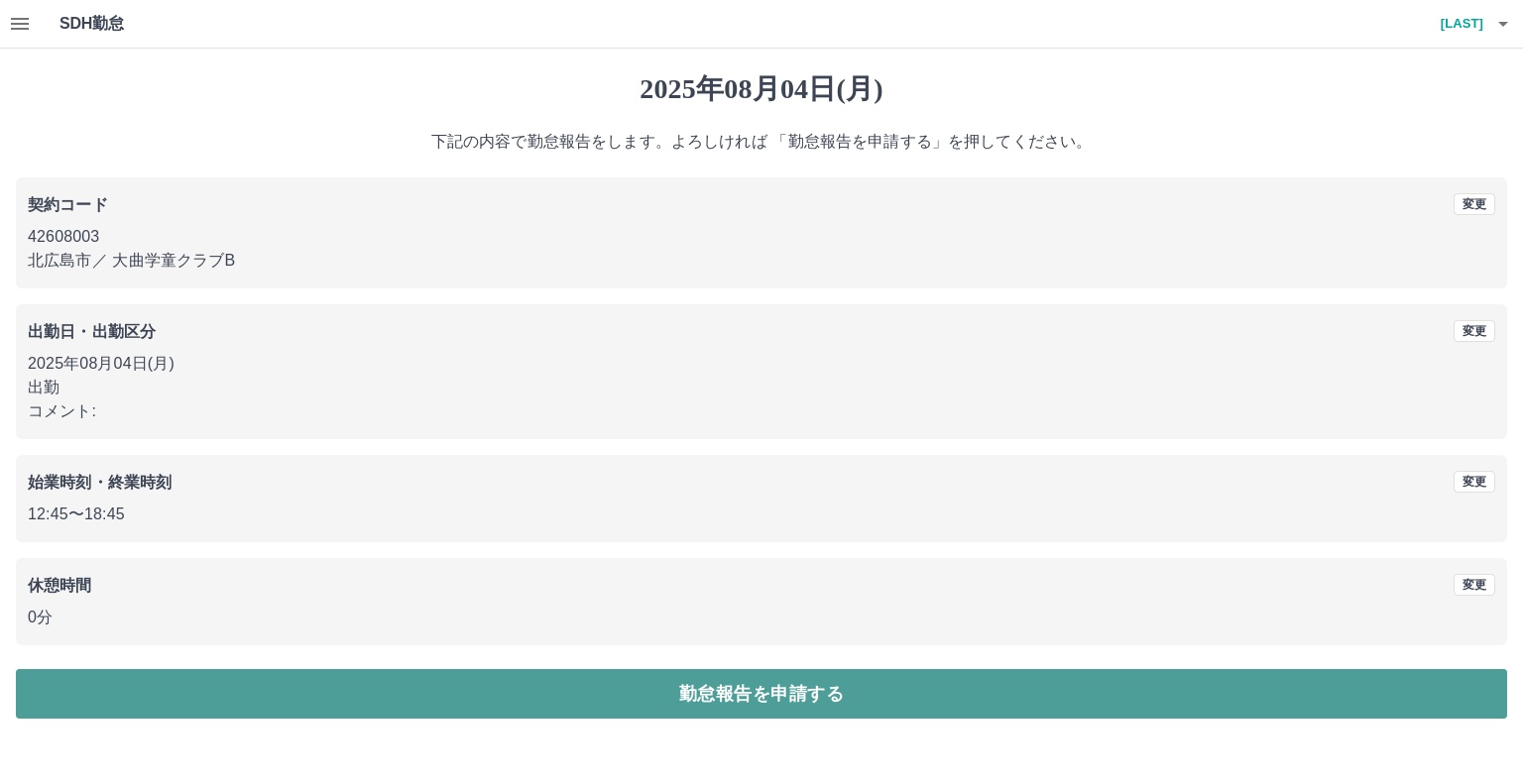 click on "勤怠報告を申請する" at bounding box center (762, 694) 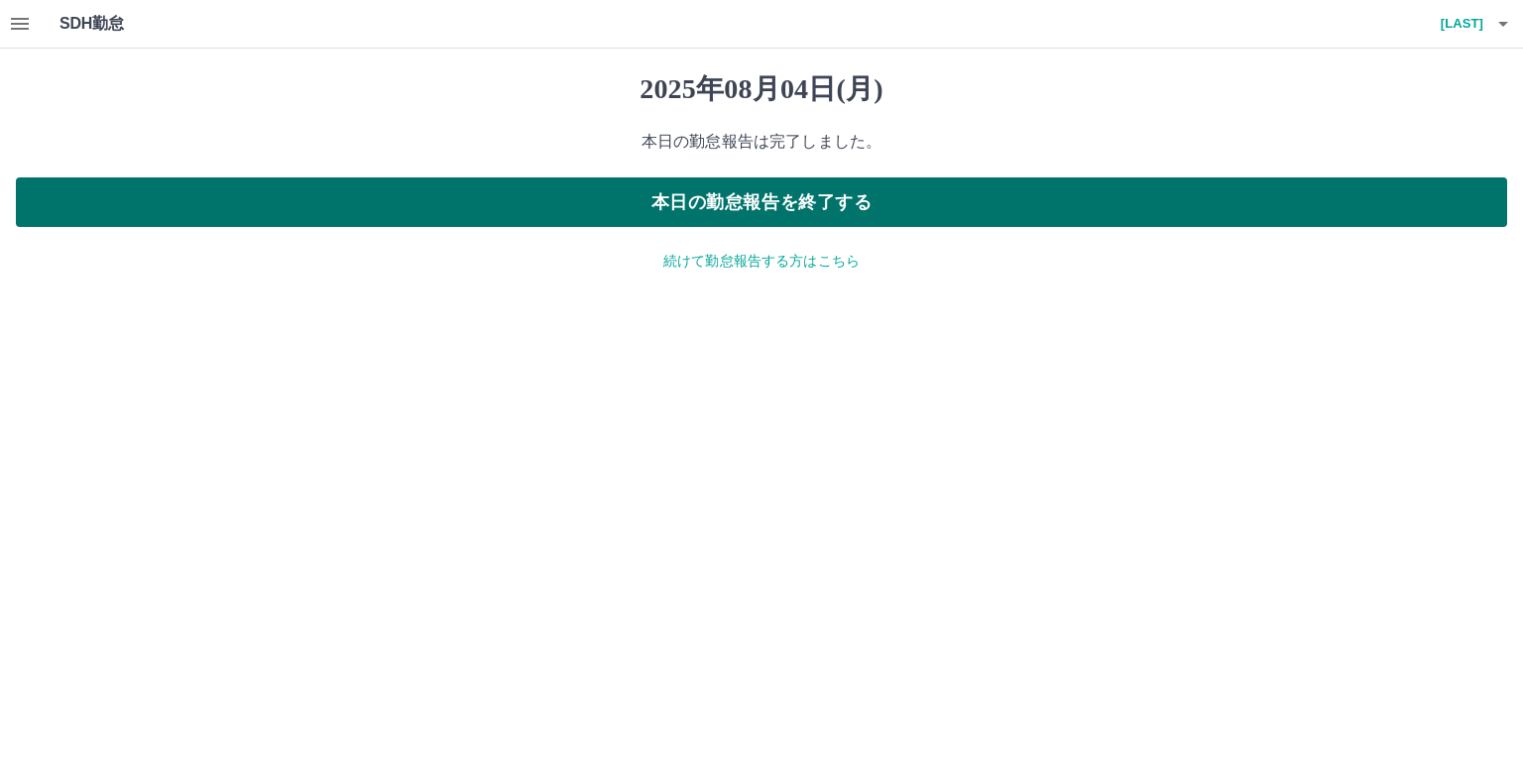 click on "本日の勤怠報告を終了する" at bounding box center [762, 202] 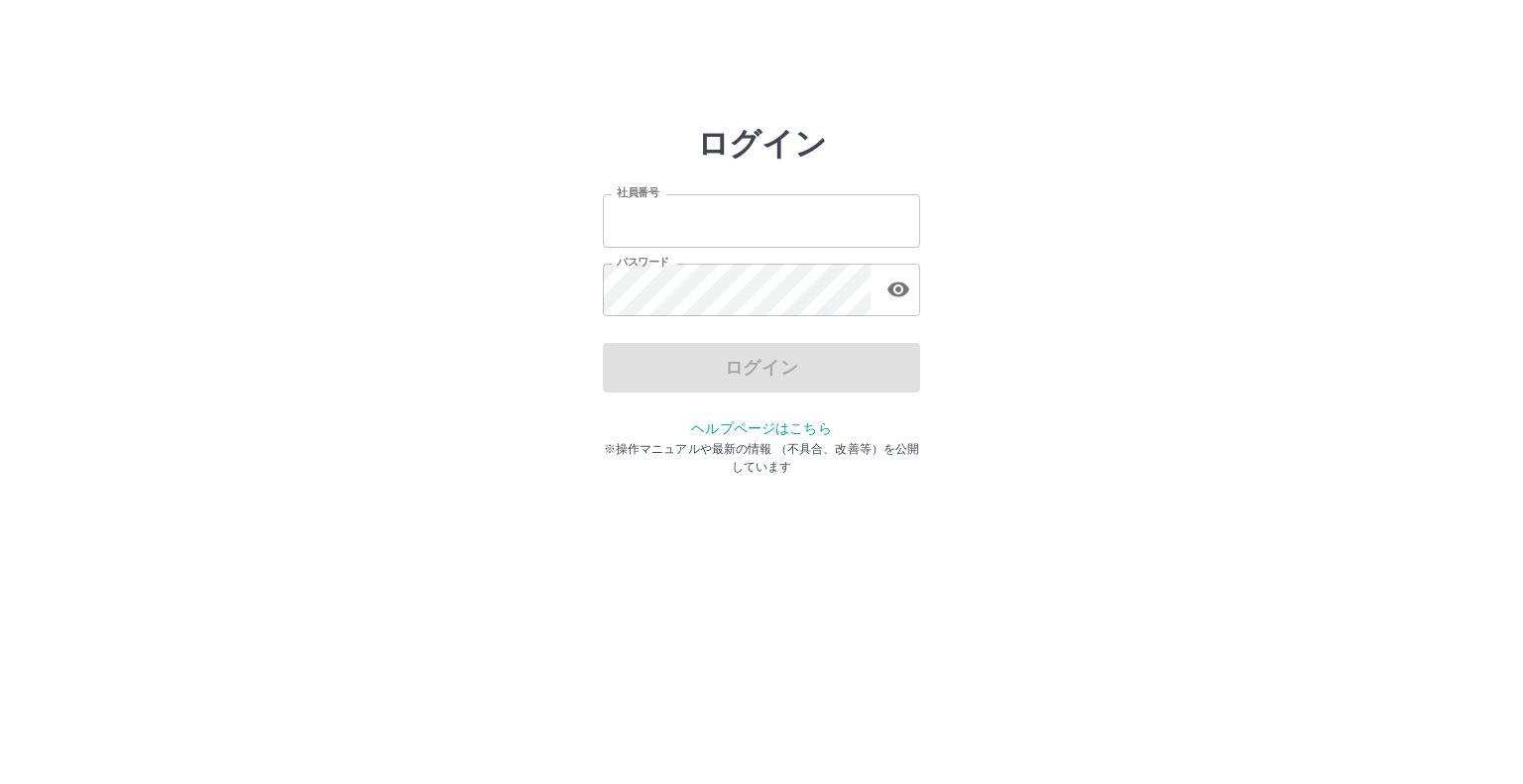 scroll, scrollTop: 0, scrollLeft: 0, axis: both 